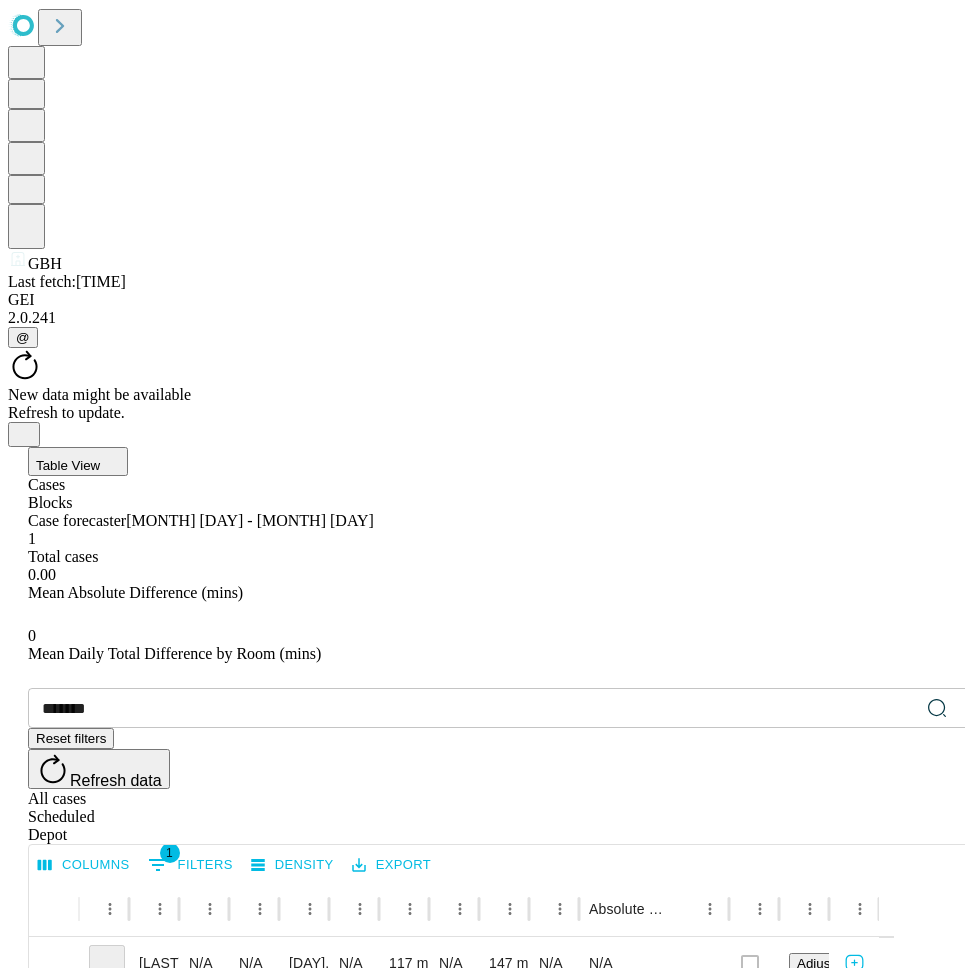 scroll, scrollTop: 0, scrollLeft: 0, axis: both 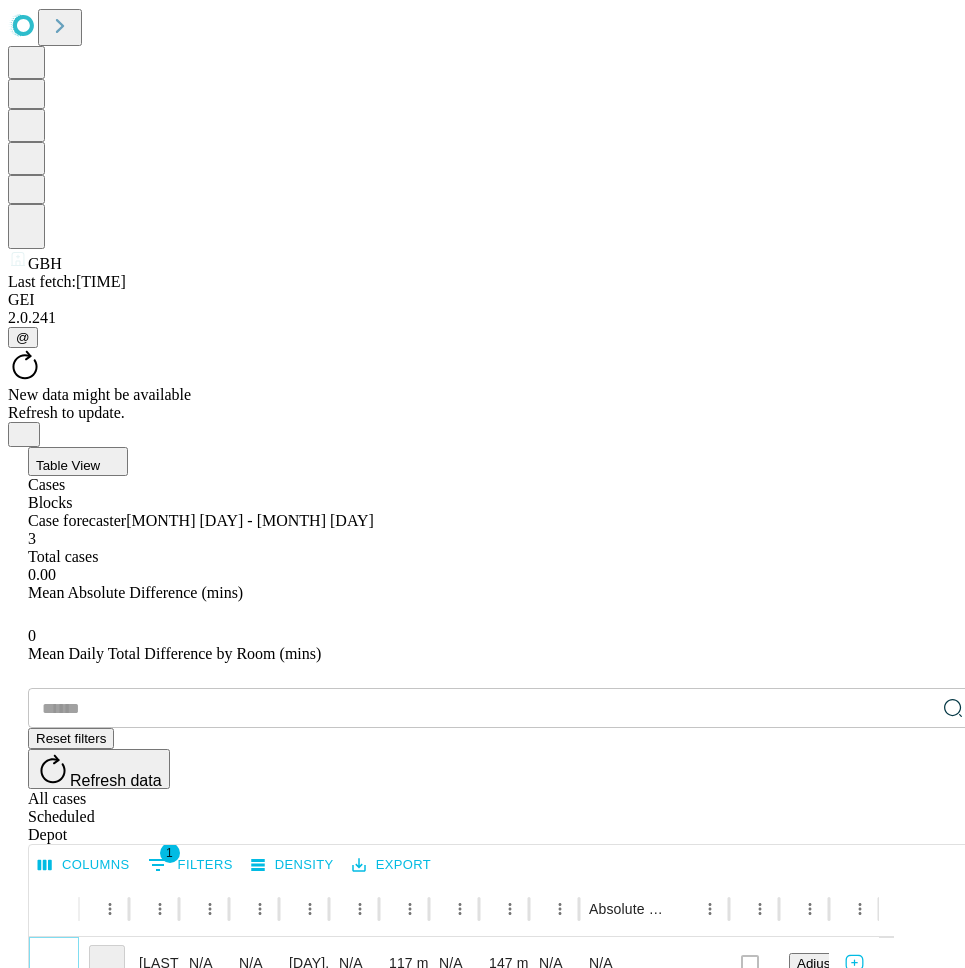click 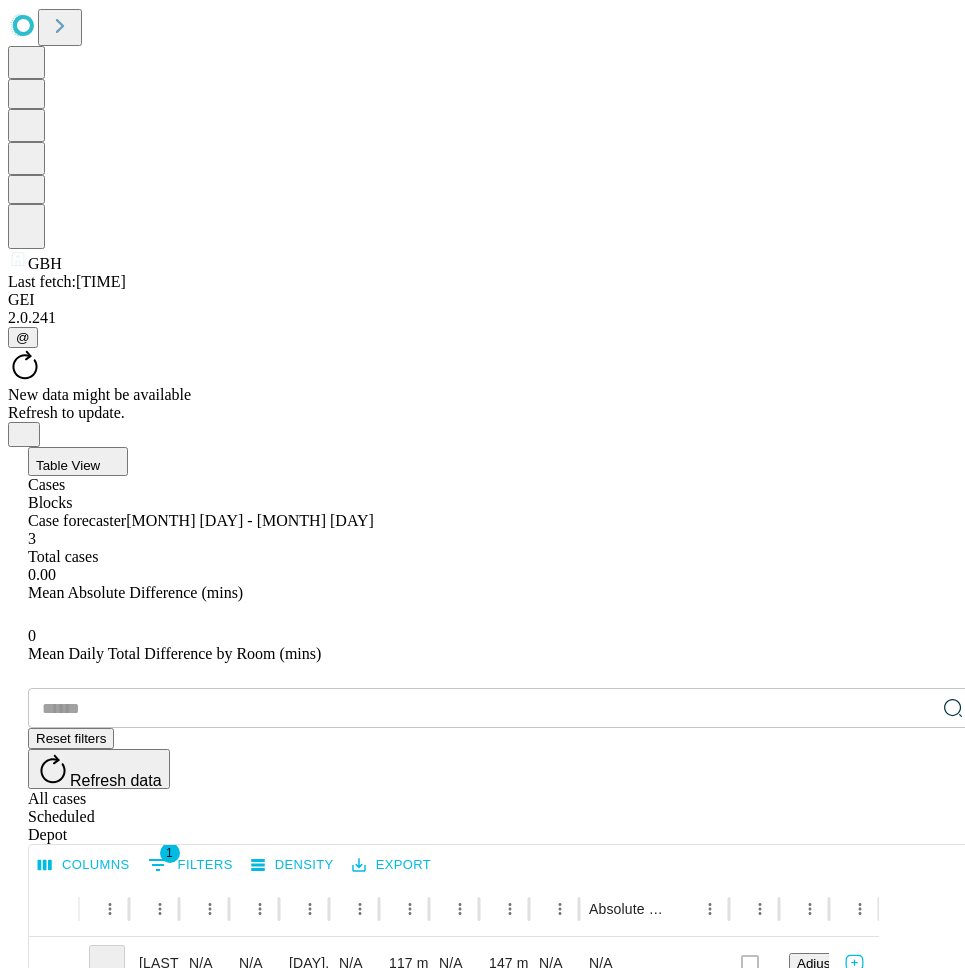 click at bounding box center [54, 1016] 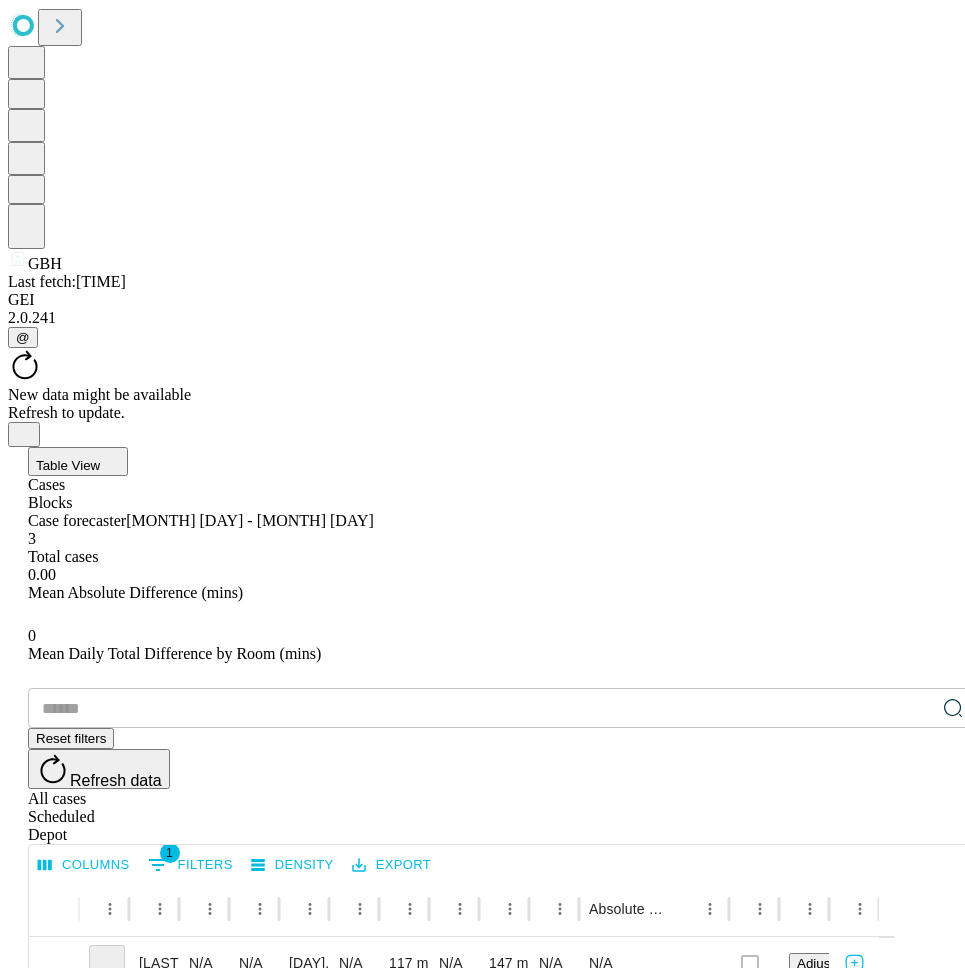 click at bounding box center (54, 1016) 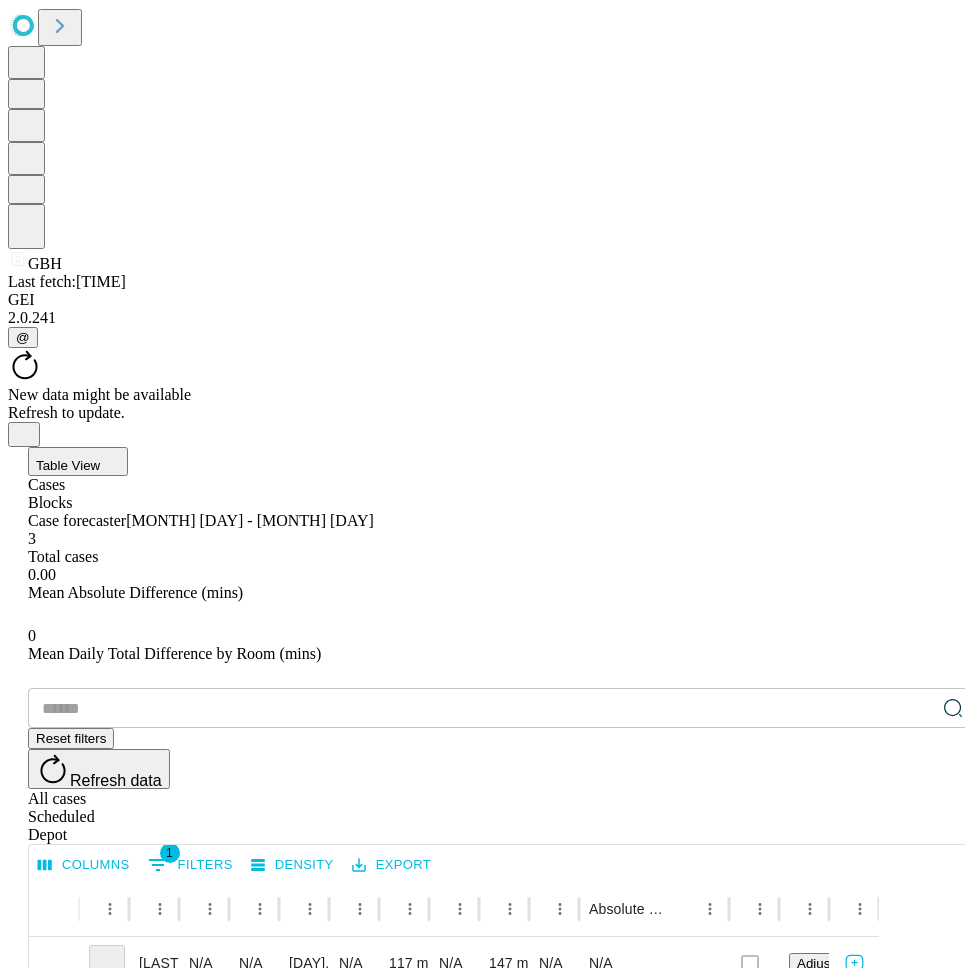 click at bounding box center [54, 1068] 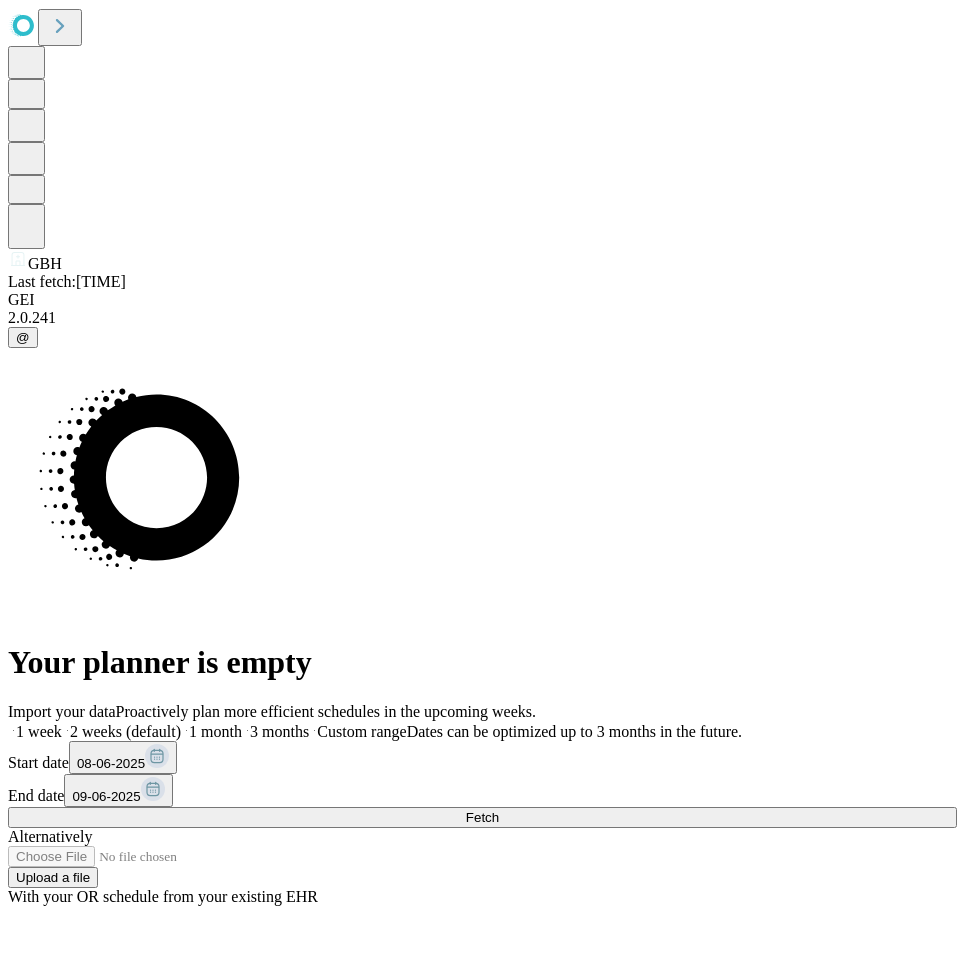 click on "08-06-2025" at bounding box center (111, 763) 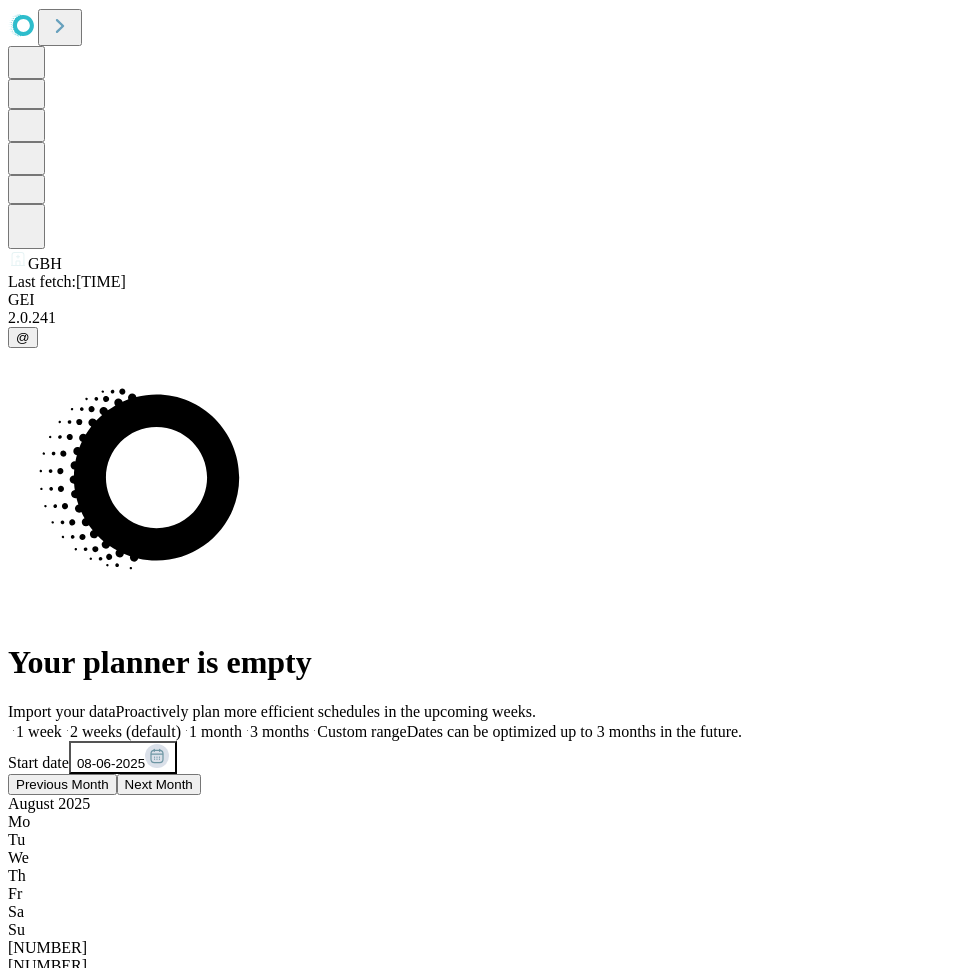 click on "Previous Month" at bounding box center (62, 784) 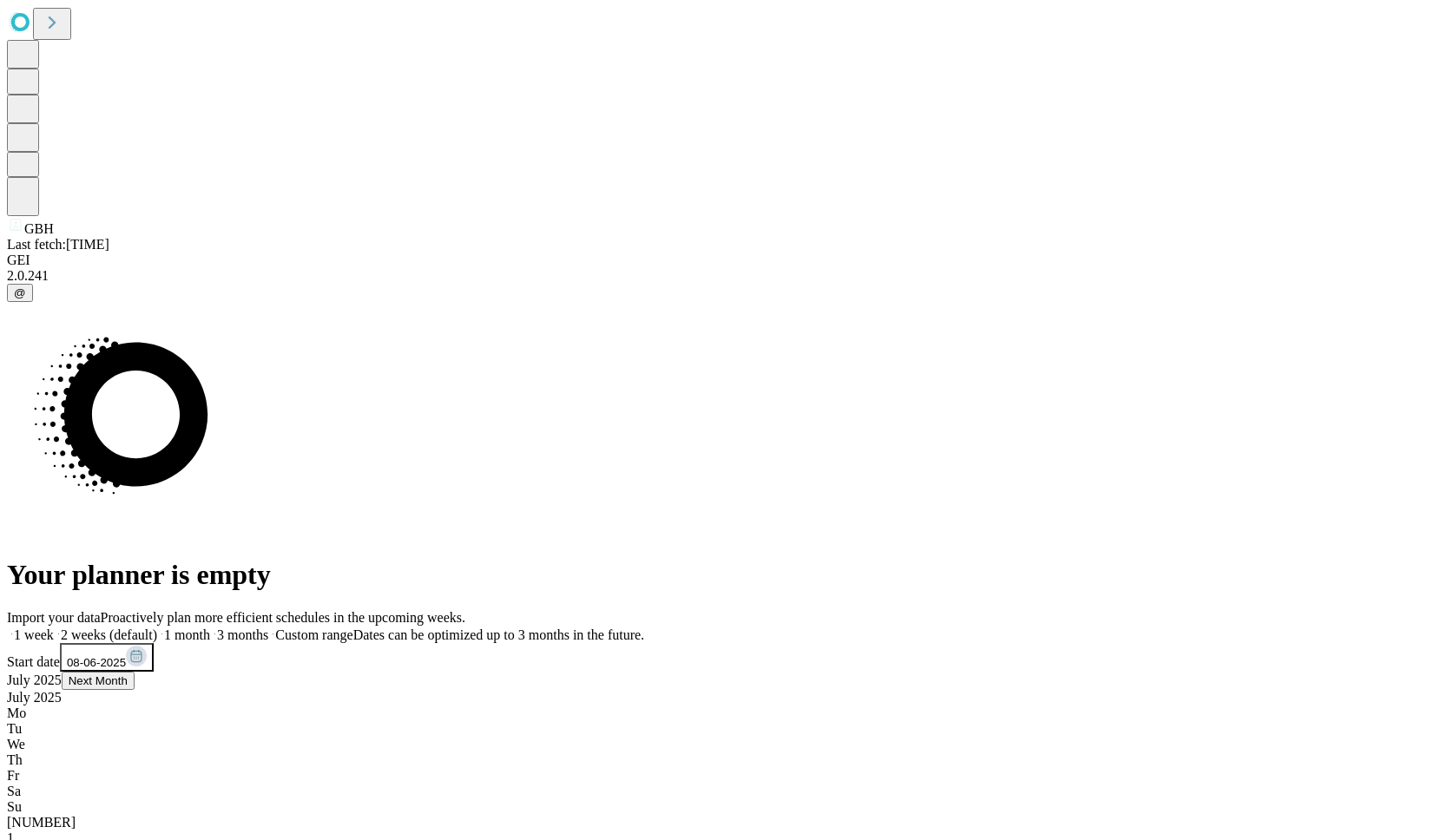 click on "6" at bounding box center [10, 915] 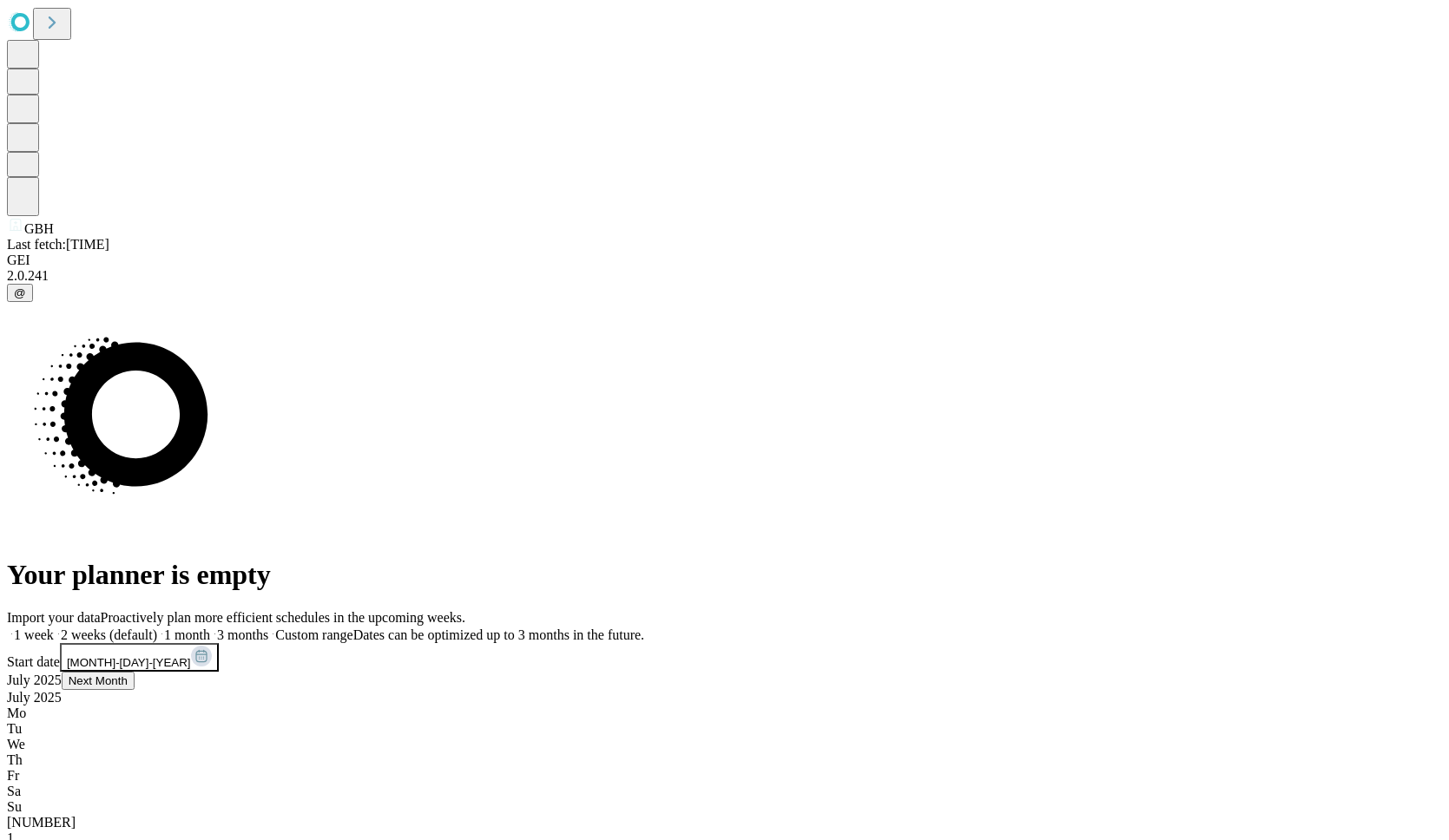 click on "09-06-2025" at bounding box center [102, 1375] 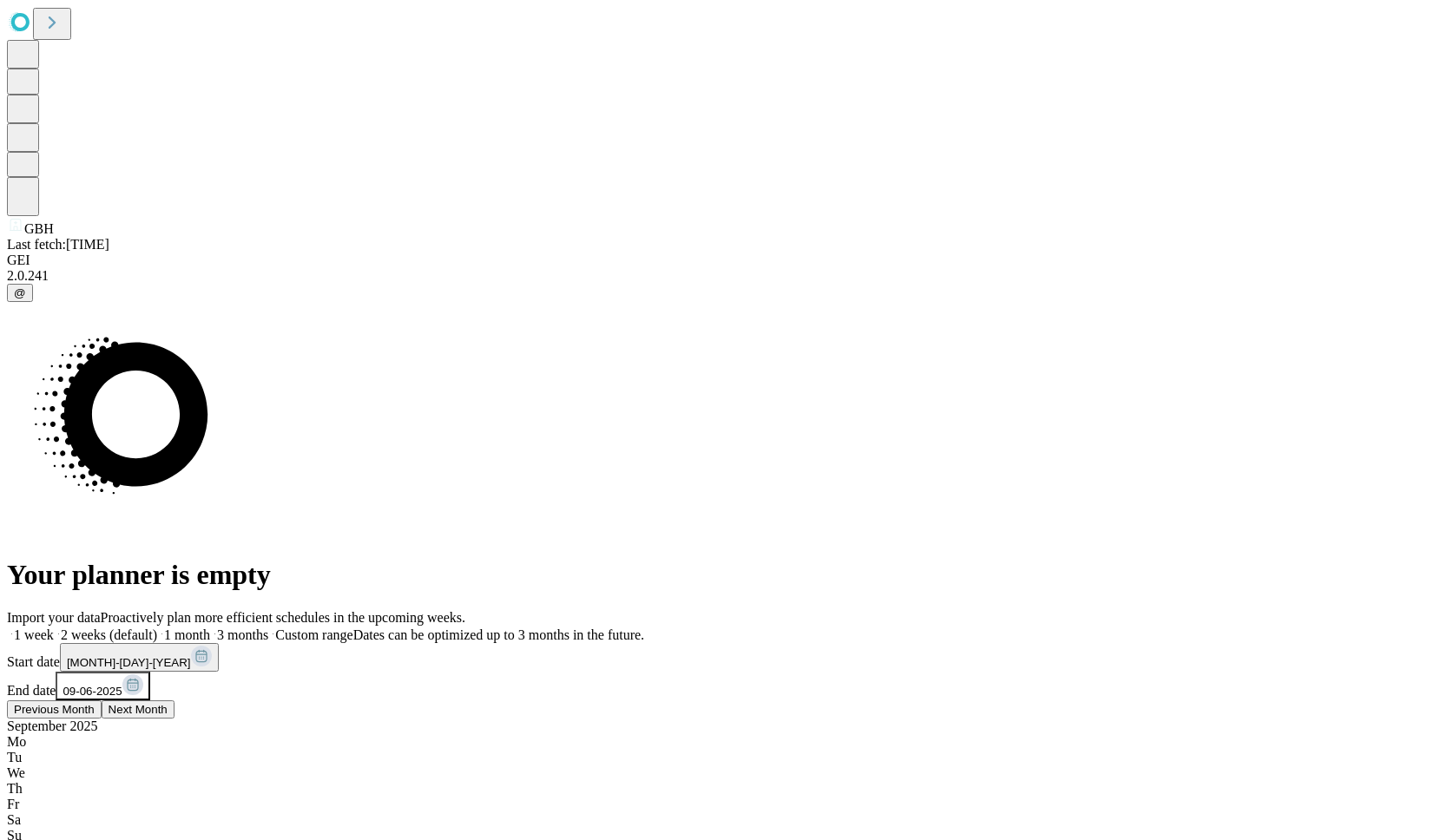 click on "Previous Month" at bounding box center [54, 709] 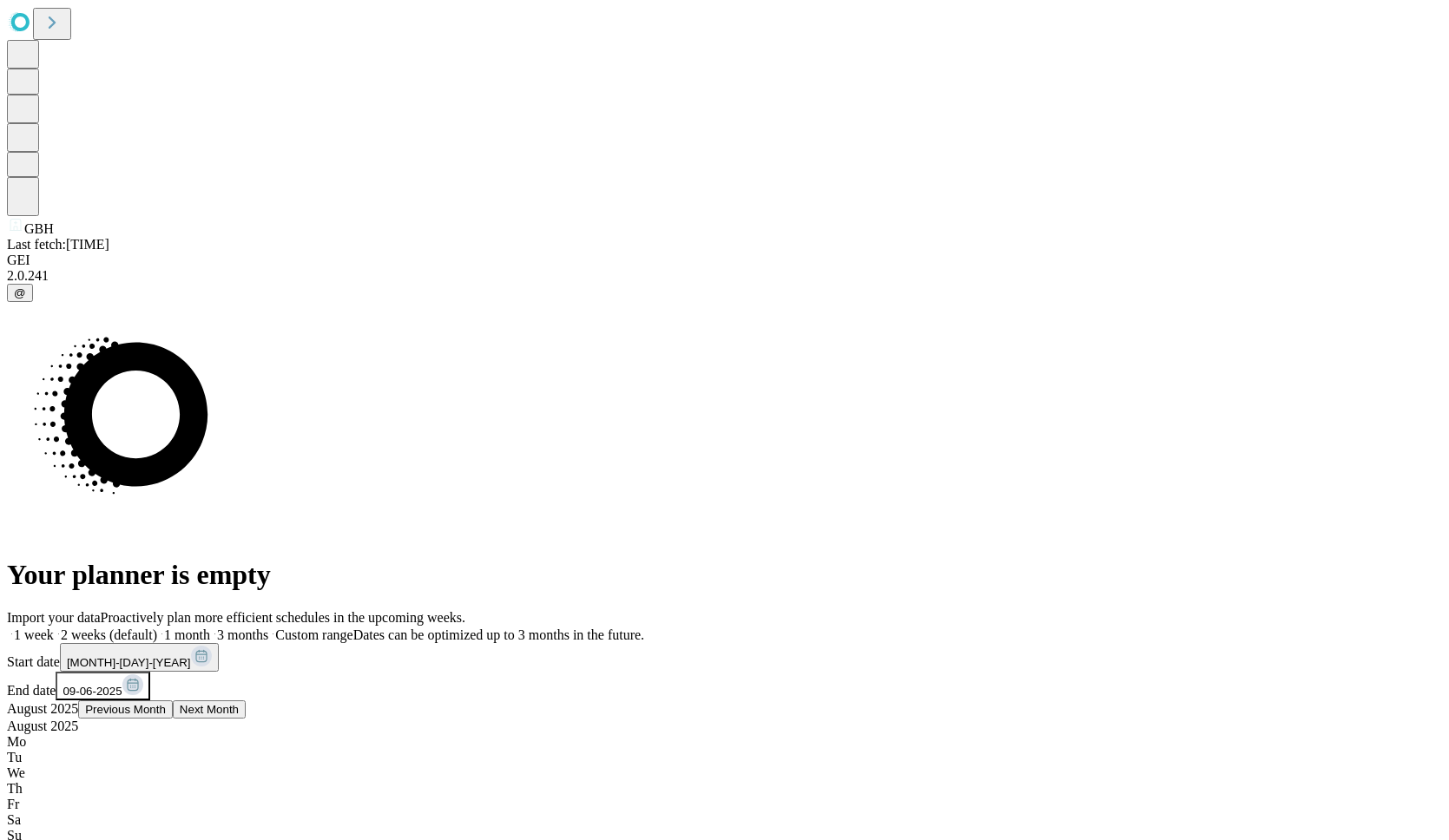 click on "1" at bounding box center (724, 914) 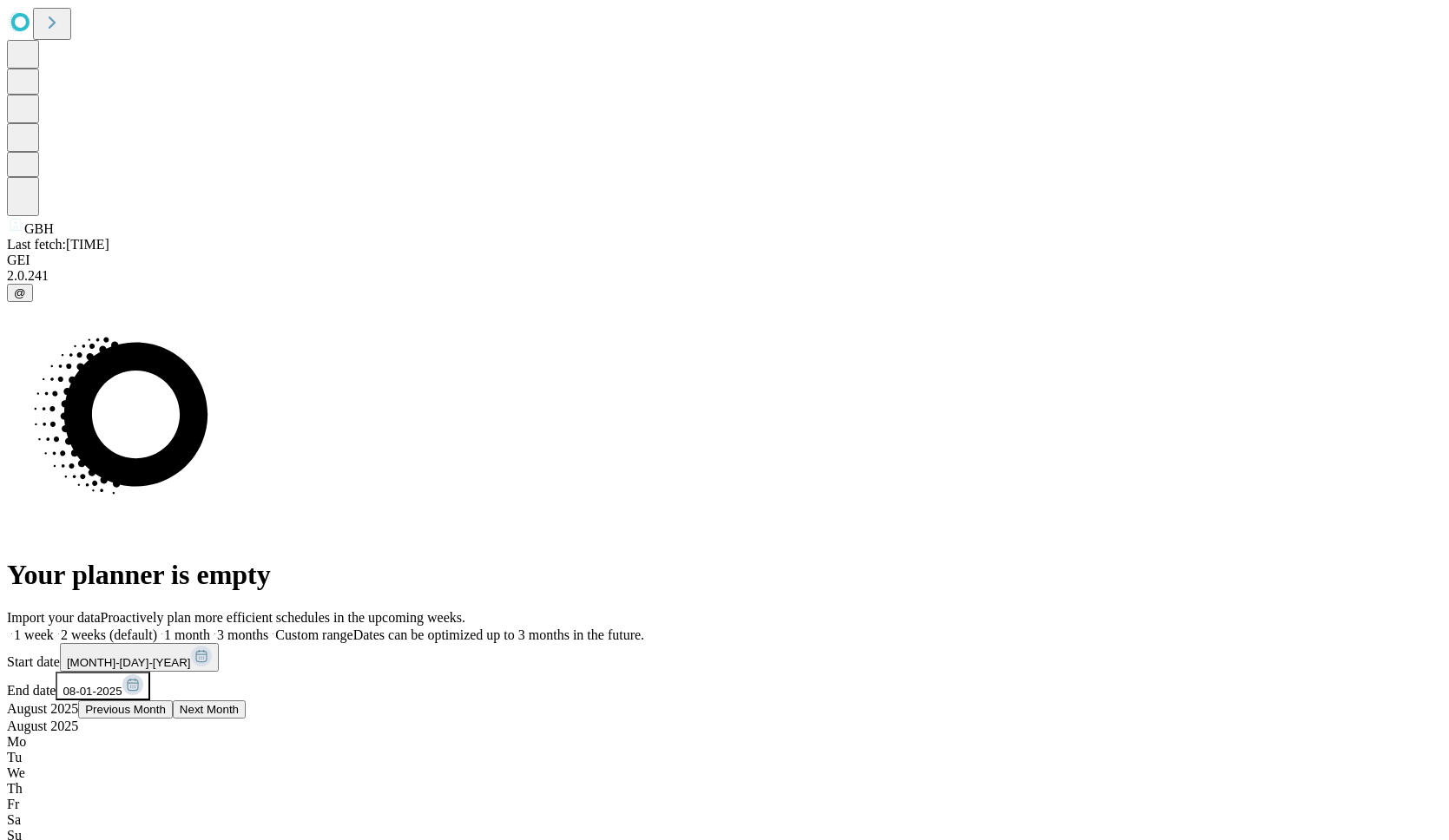 click on "Fetch" at bounding box center [724, 1399] 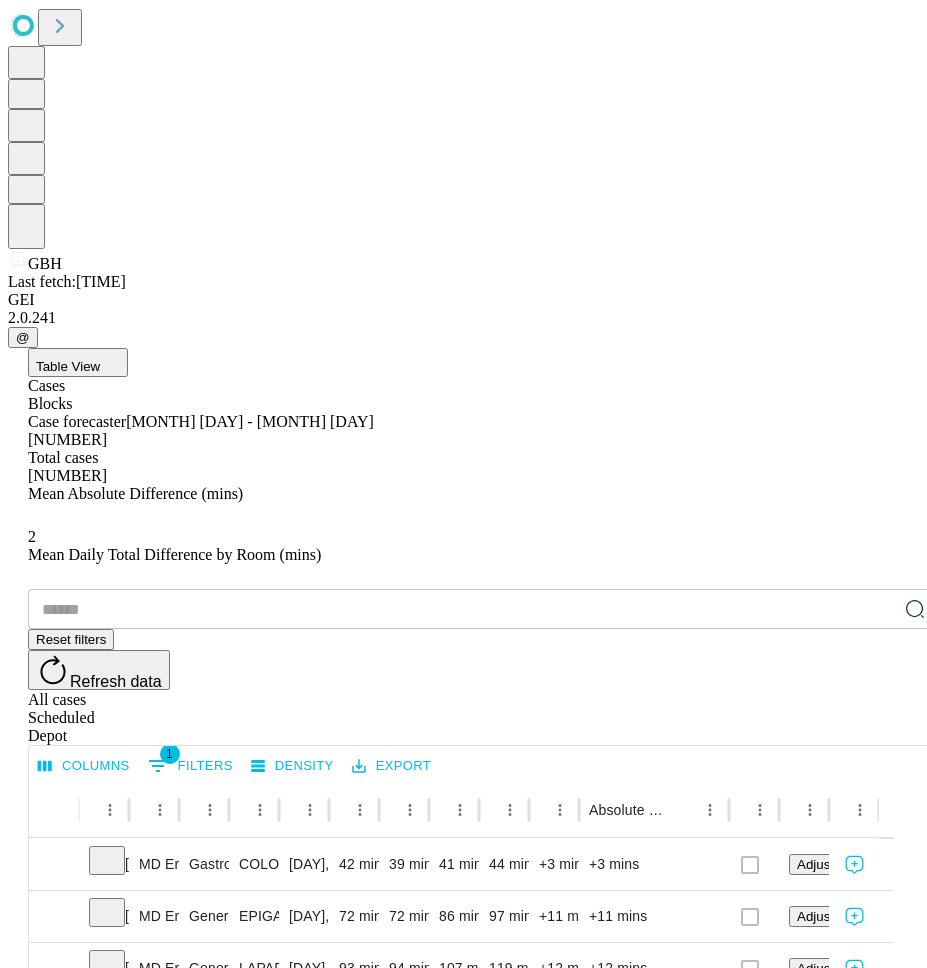 scroll, scrollTop: 972, scrollLeft: 0, axis: vertical 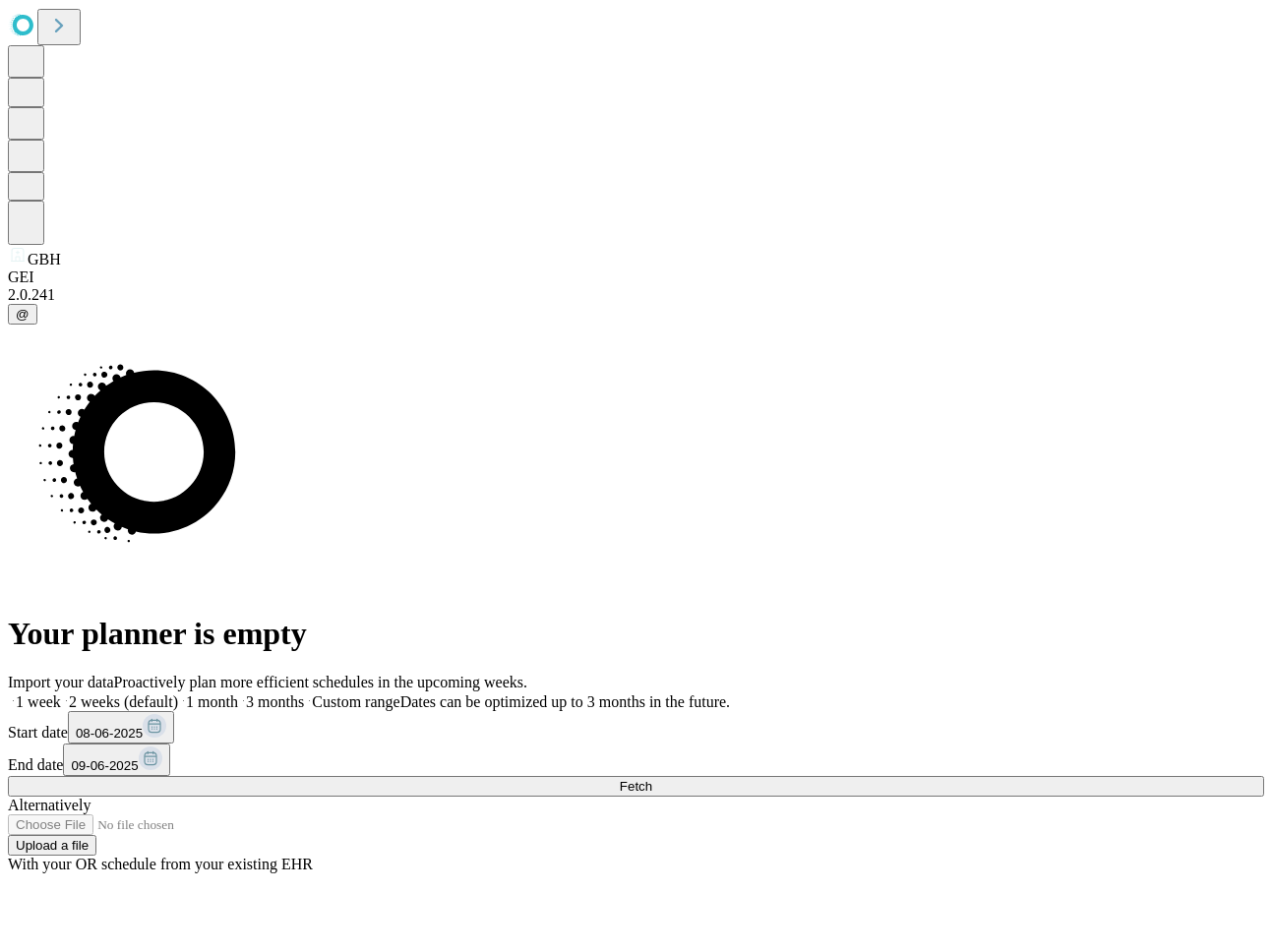 click on "08-06-2025" at bounding box center (121, 727) 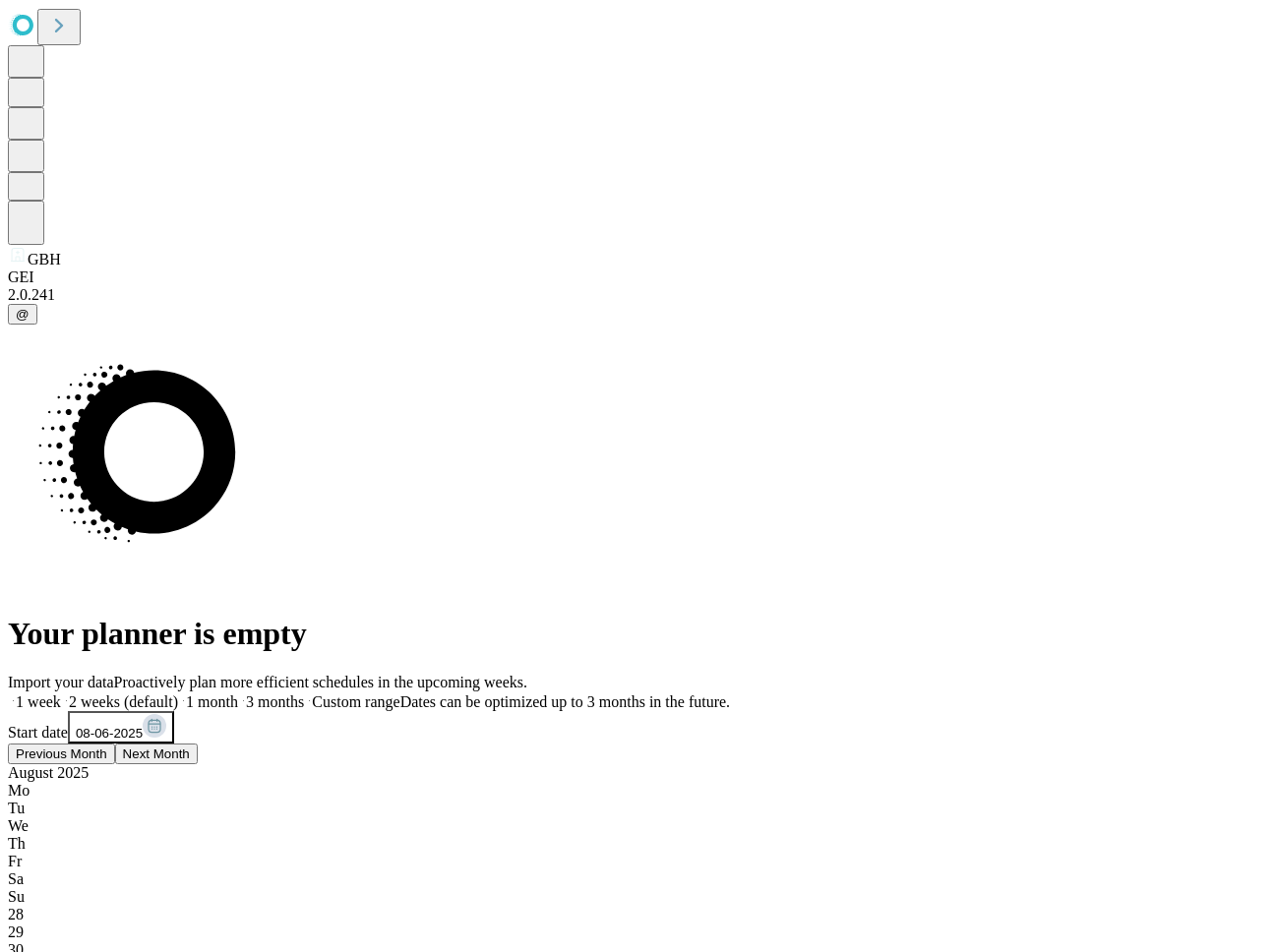 click on "Previous Month" at bounding box center [61, 753] 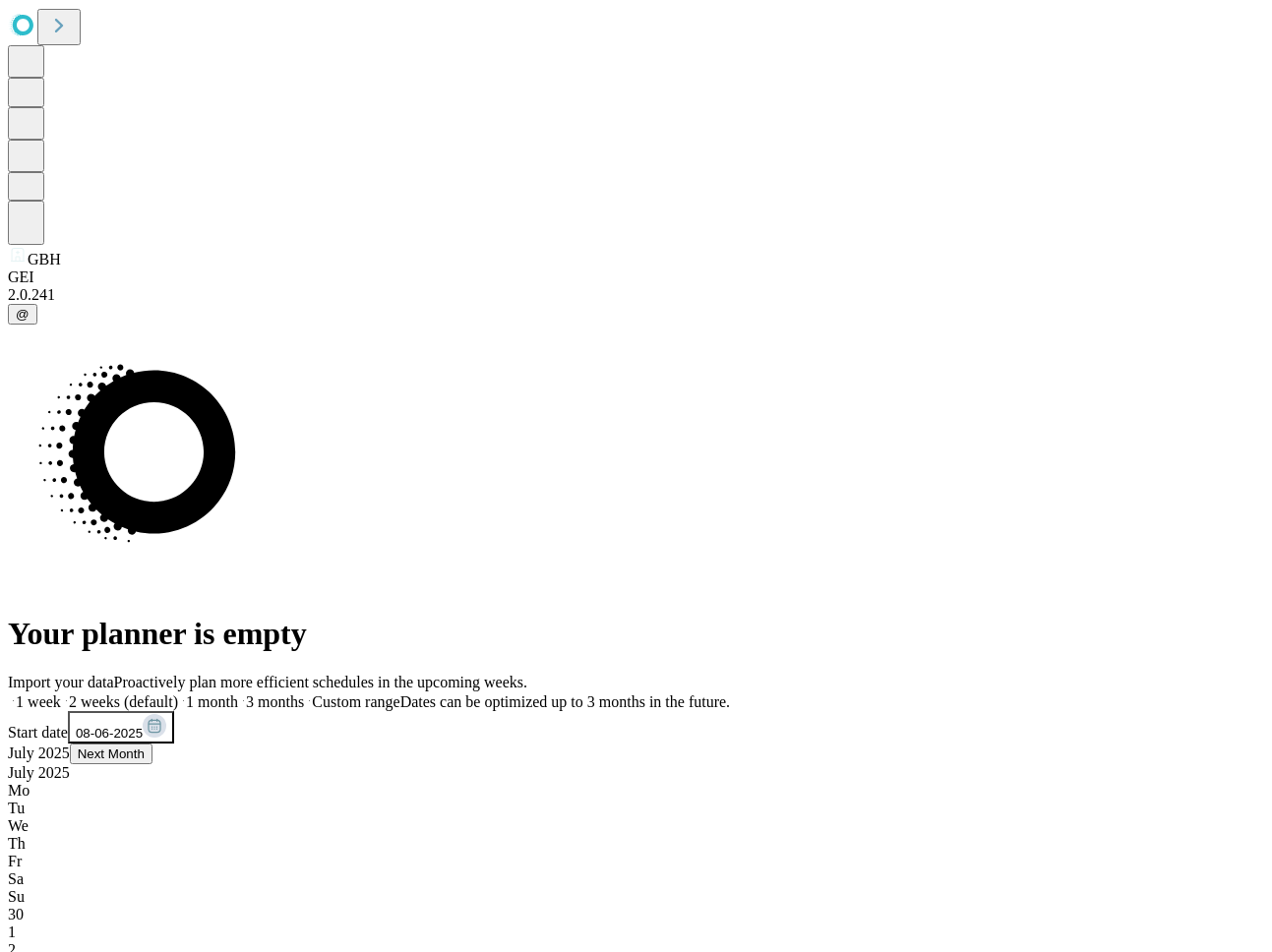drag, startPoint x: 1200, startPoint y: 696, endPoint x: 1194, endPoint y: 687, distance: 10.816654 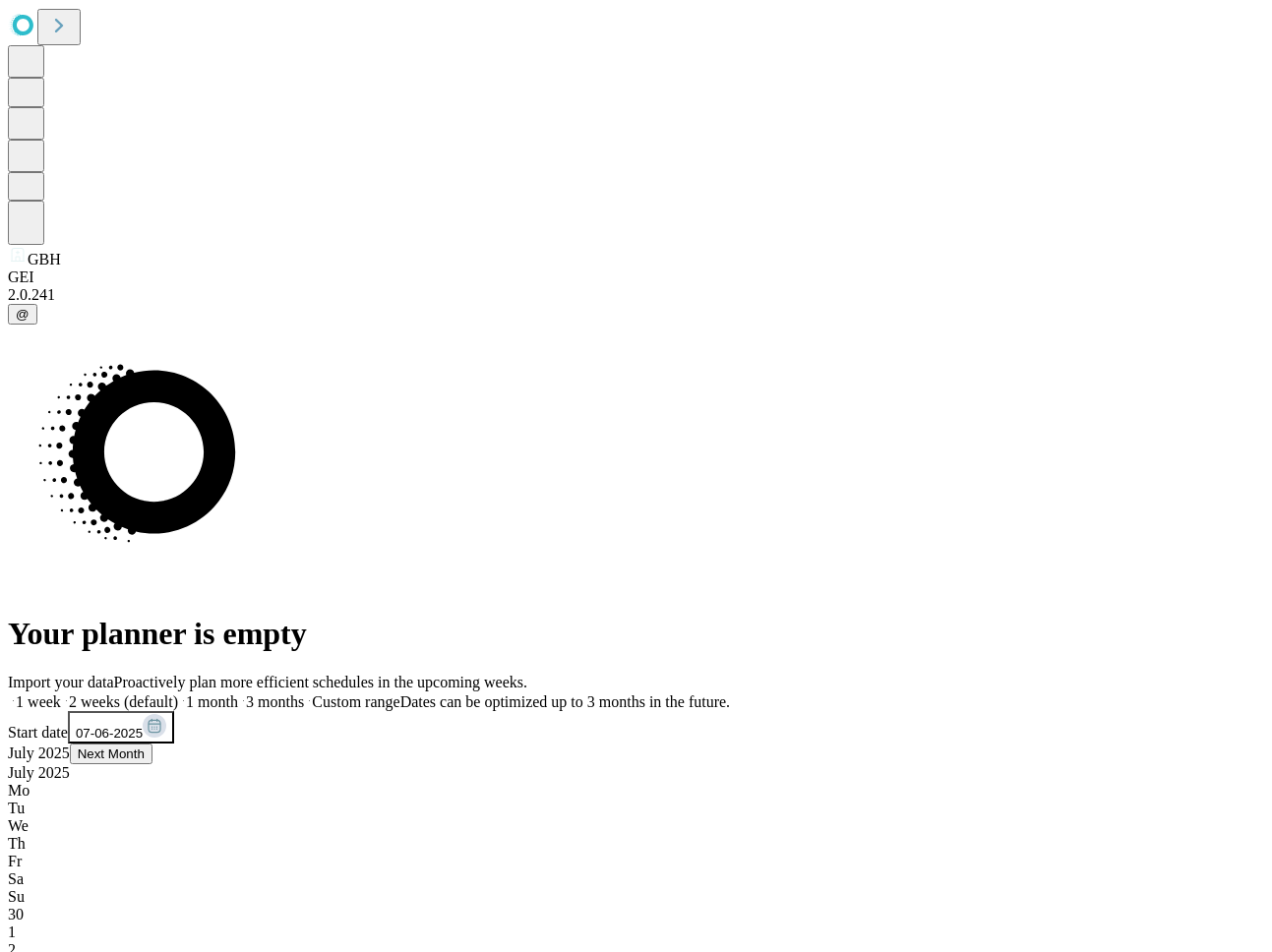 click on "09-06-2025" at bounding box center (116, 1541) 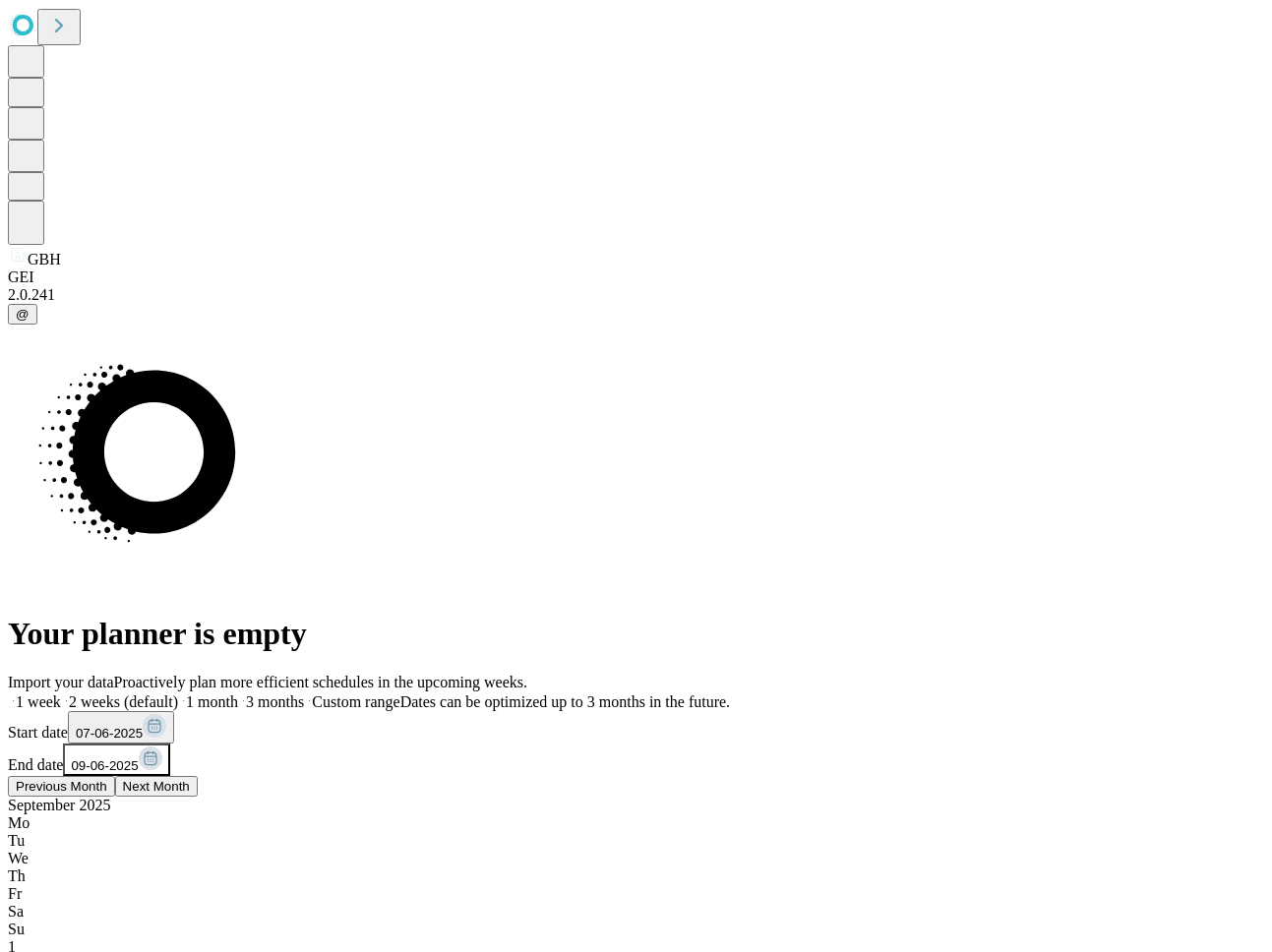 click on "Previous Month" at bounding box center [61, 786] 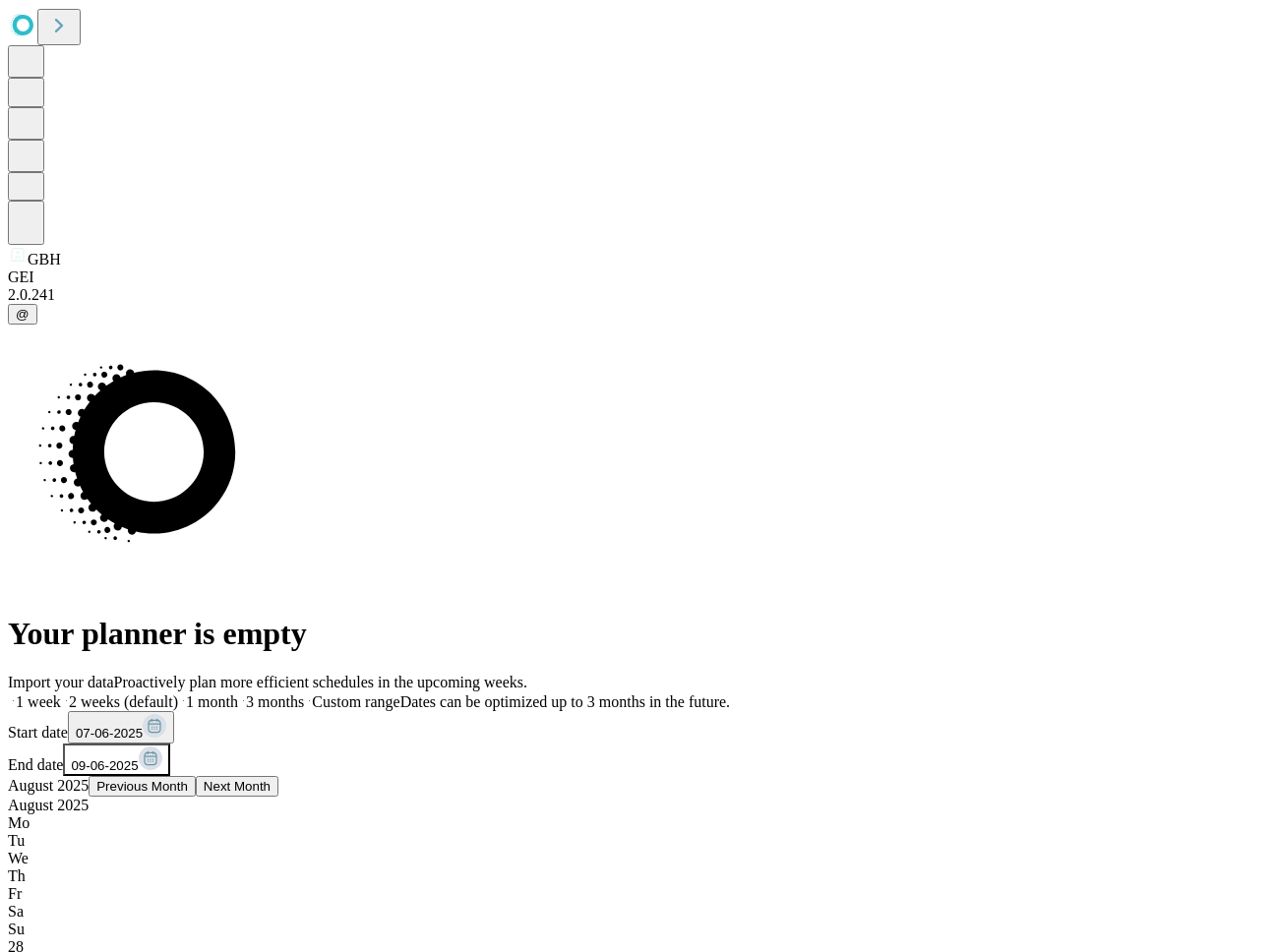 click on "1" at bounding box center (12, 1017) 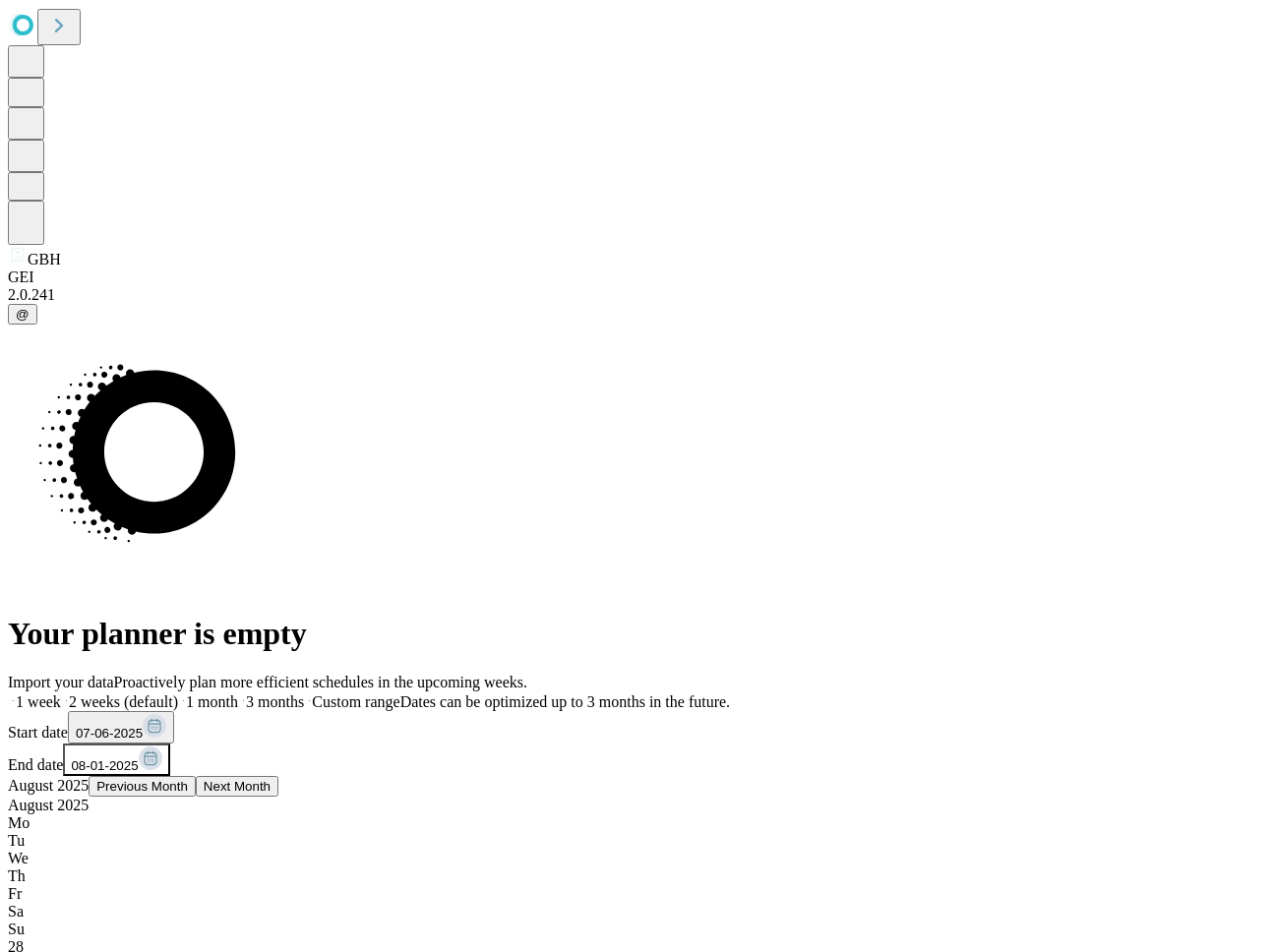 click on "Fetch" at bounding box center [636, 1568] 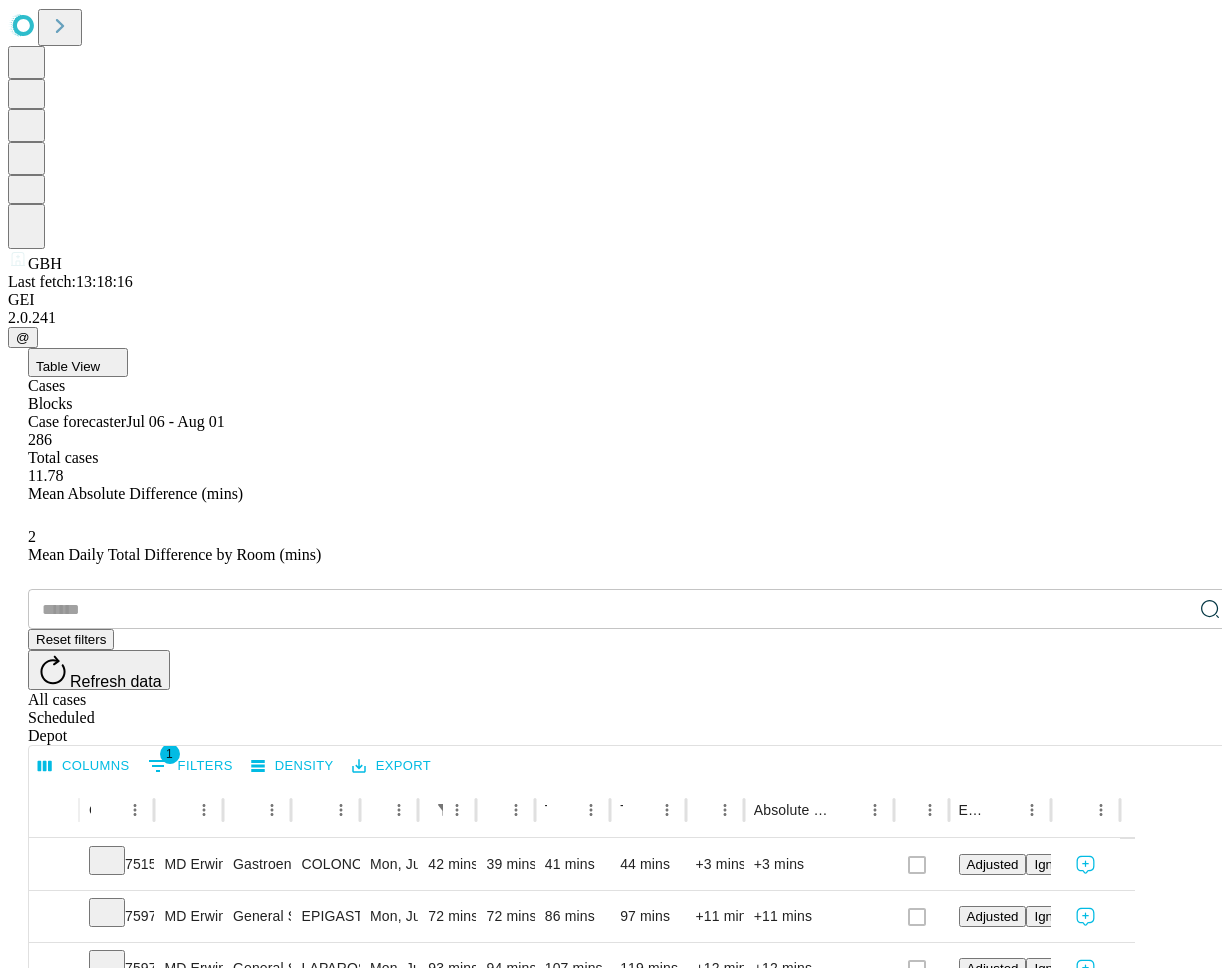 click on "Depot" at bounding box center (631, 736) 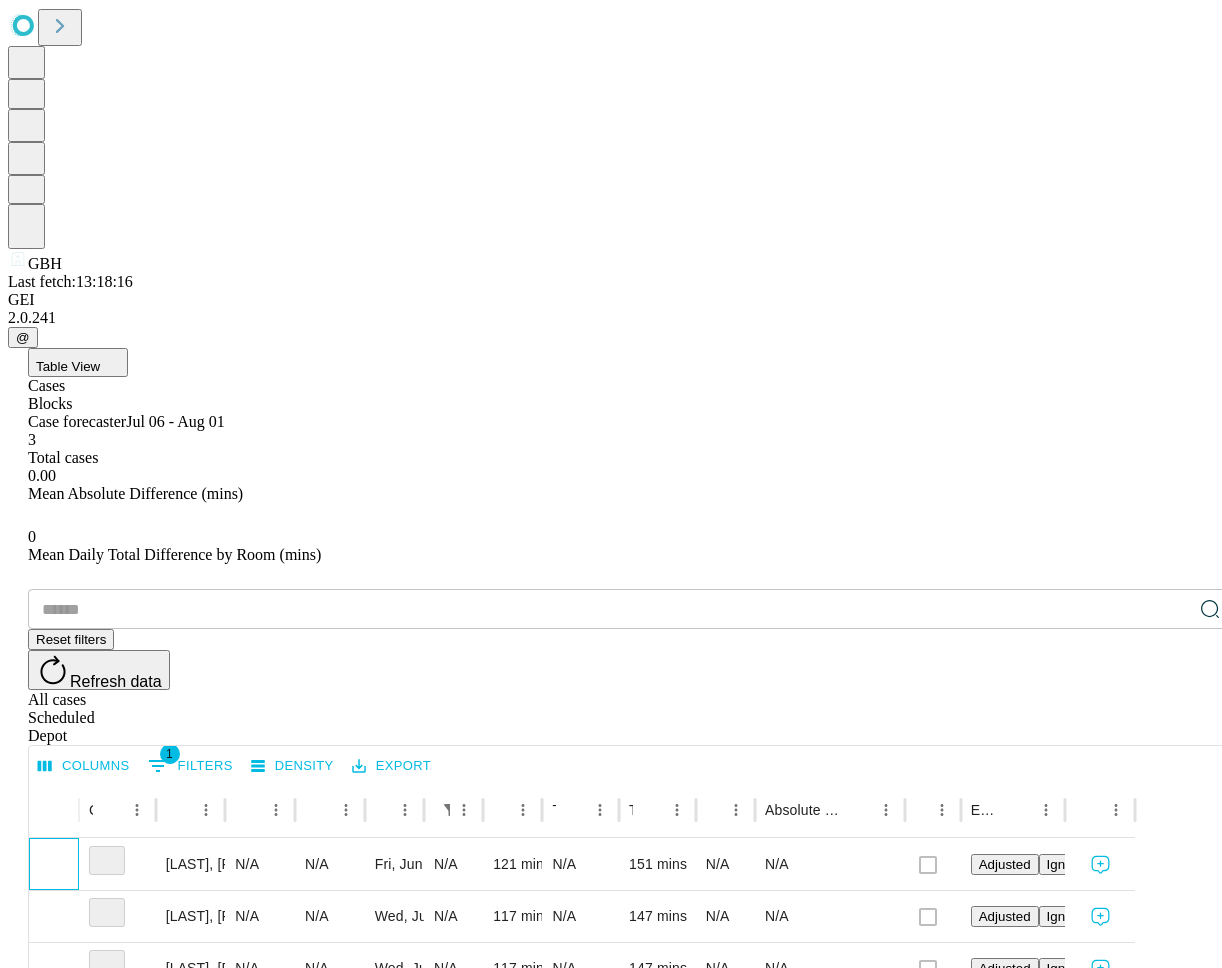 click at bounding box center [54, 864] 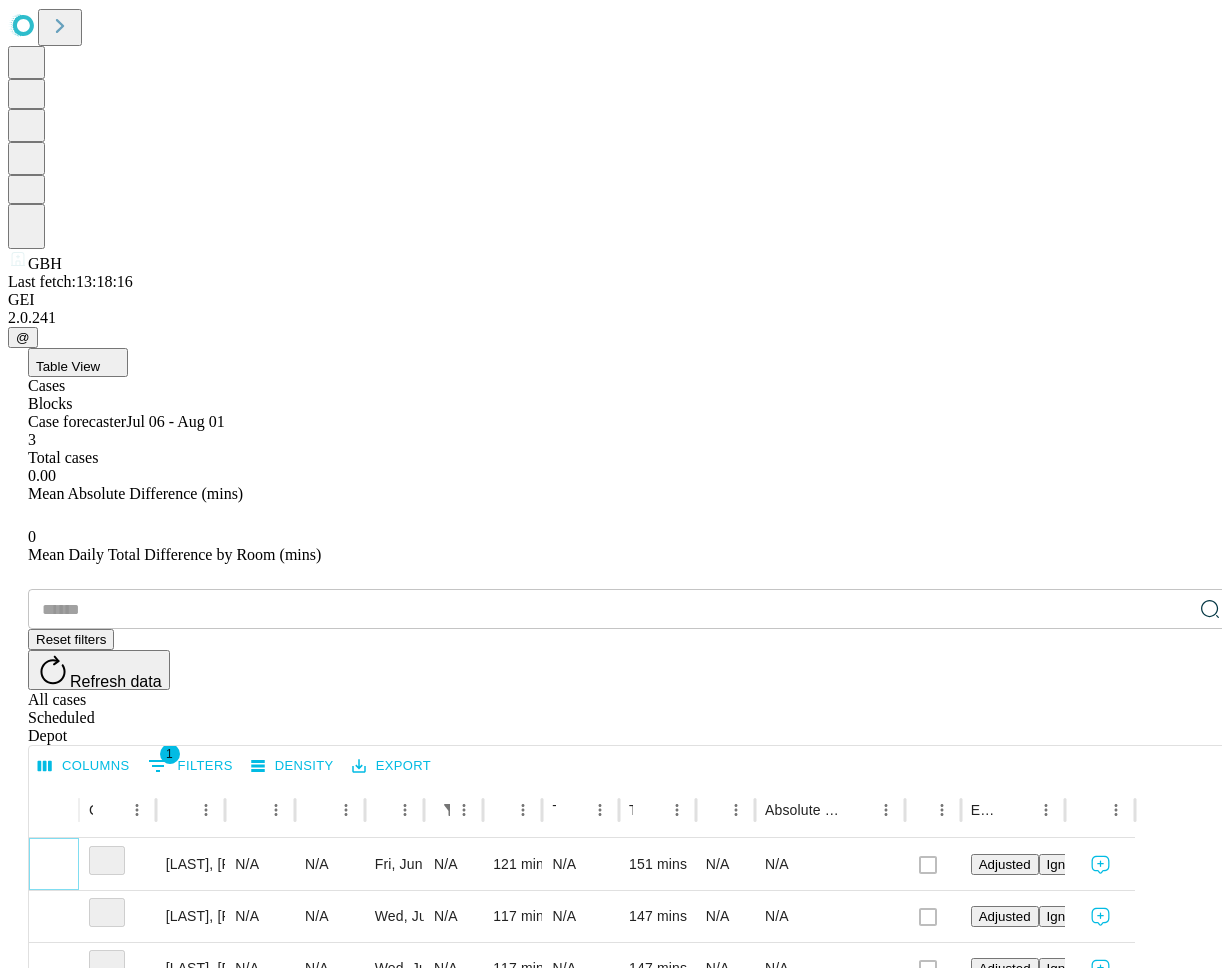 click 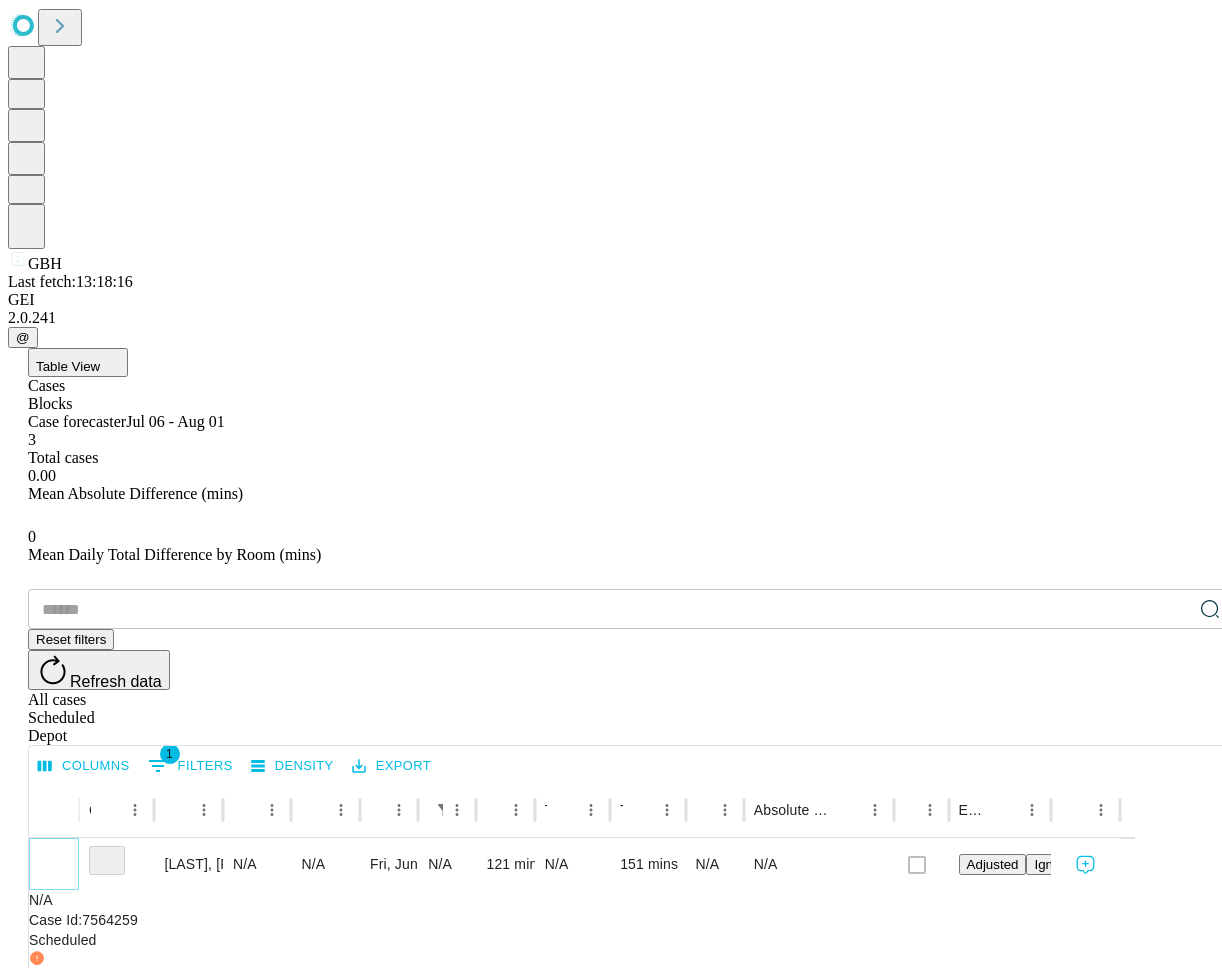 click 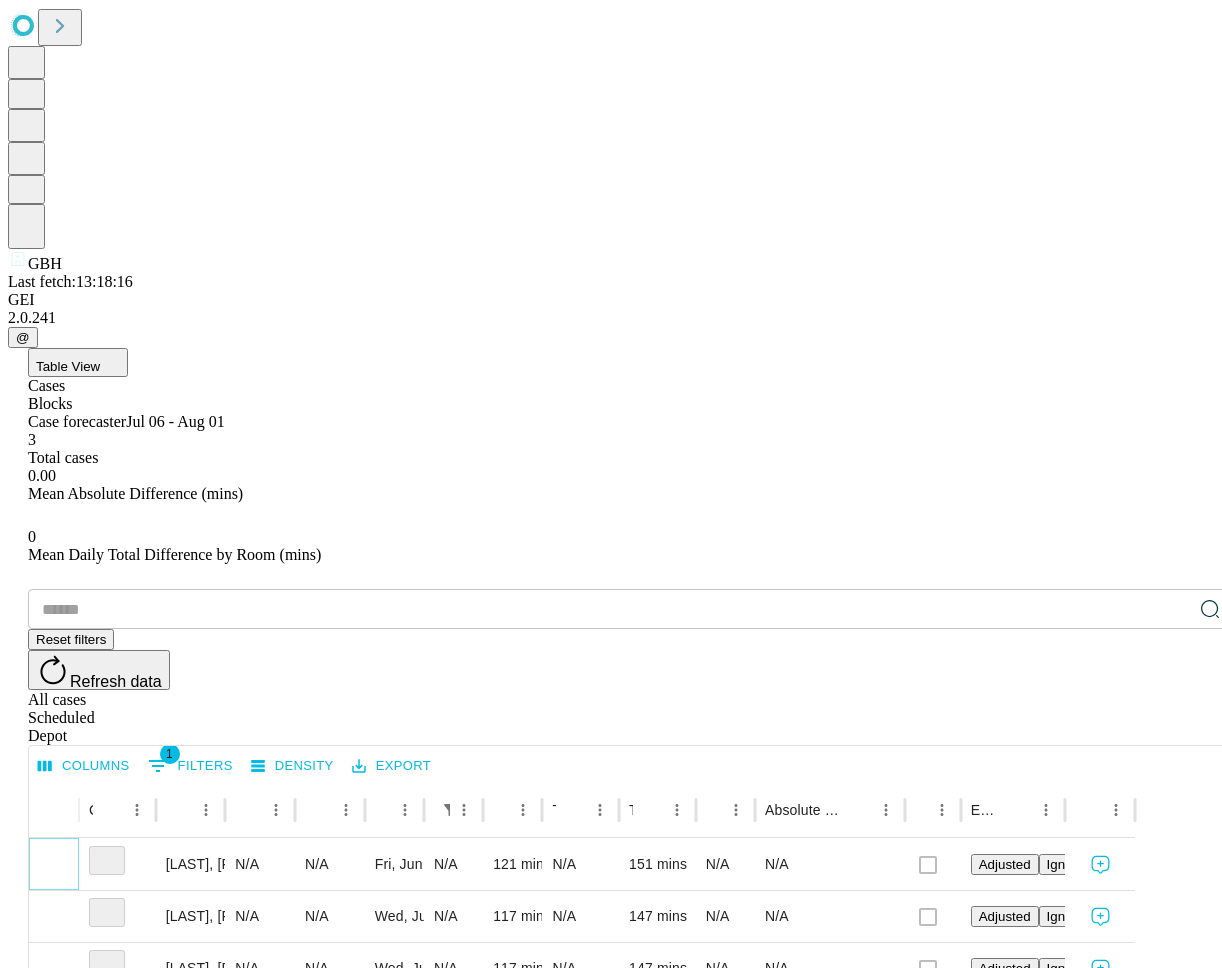 type 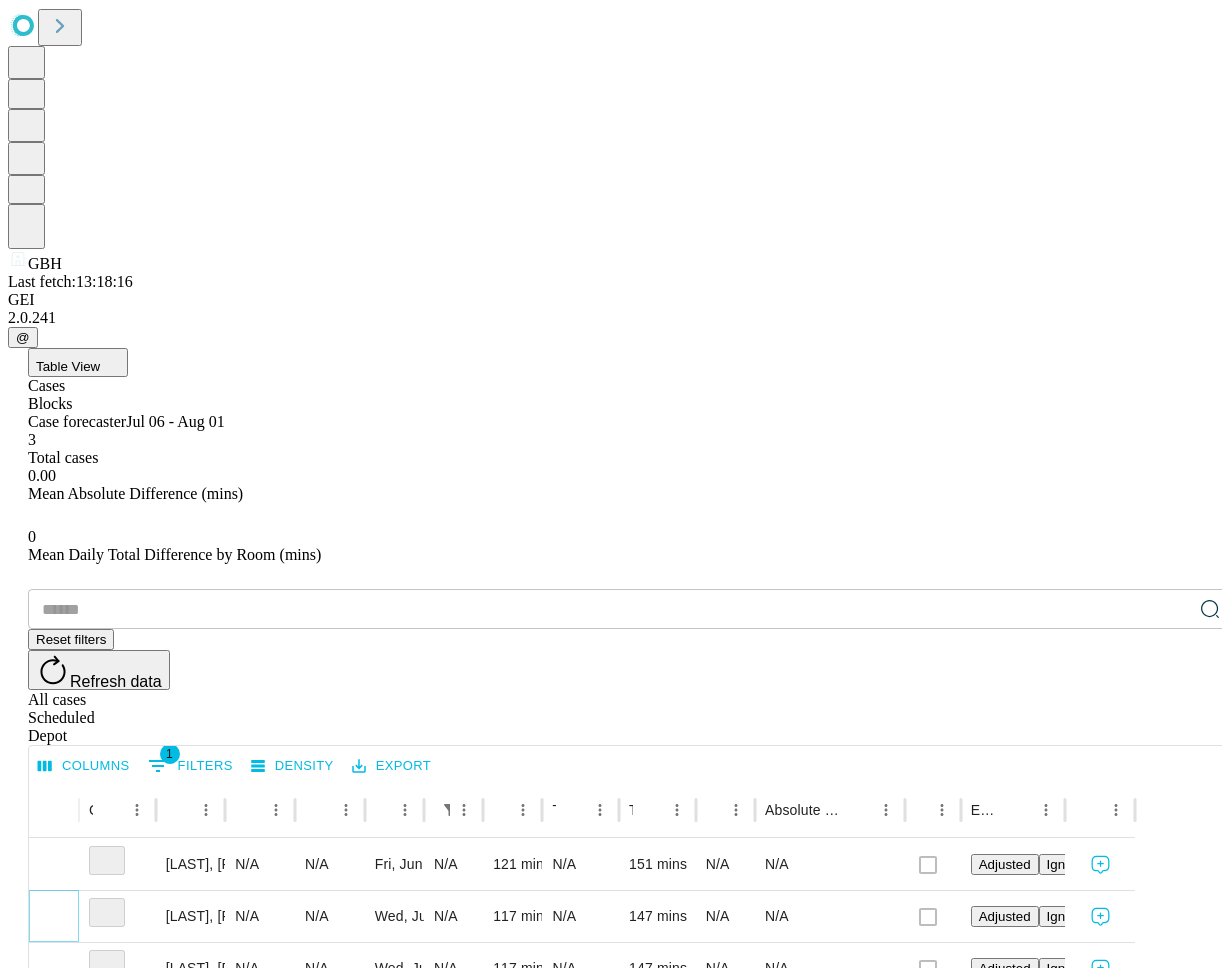 click at bounding box center (54, 917) 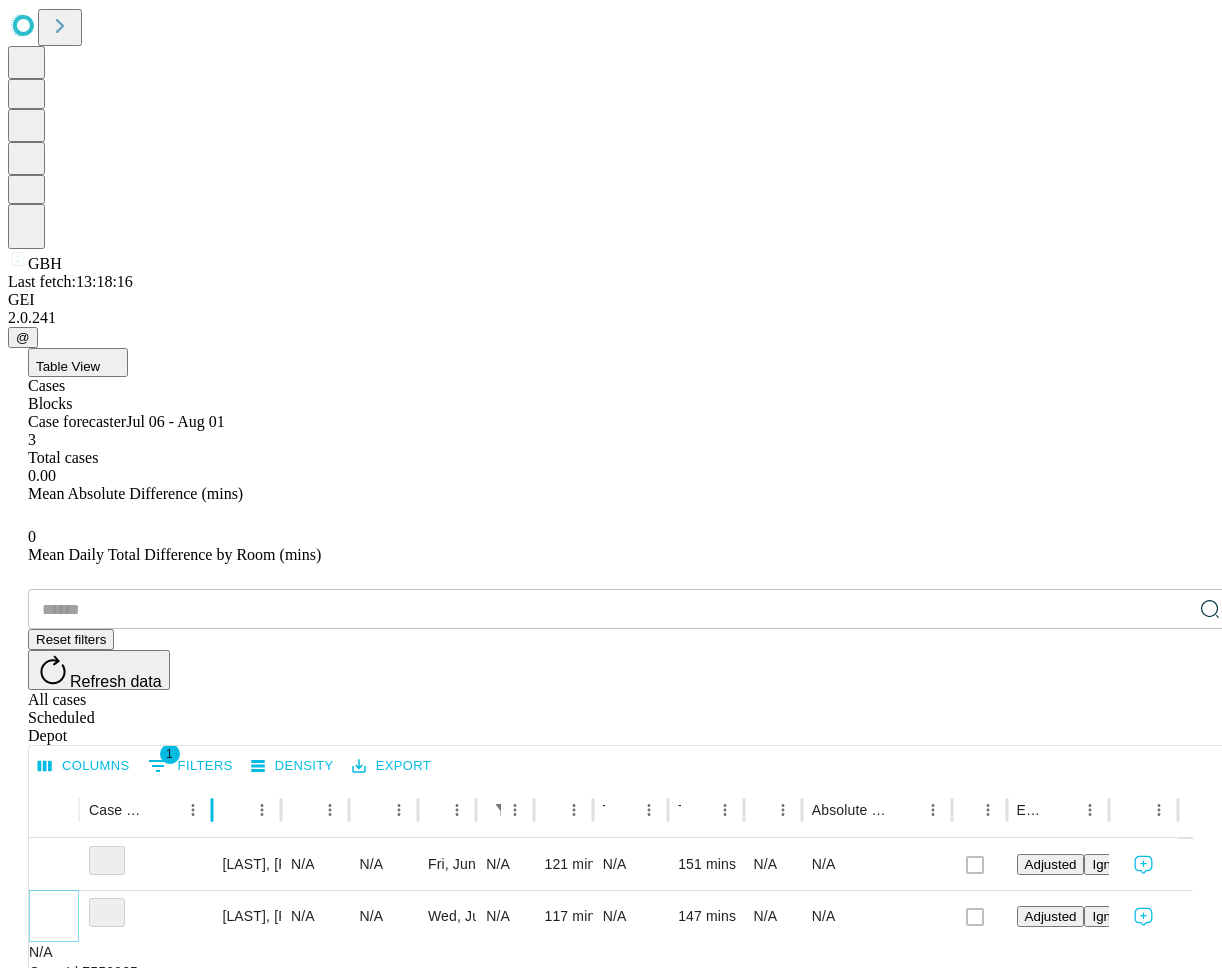 drag, startPoint x: 219, startPoint y: 388, endPoint x: 277, endPoint y: 395, distance: 58.420887 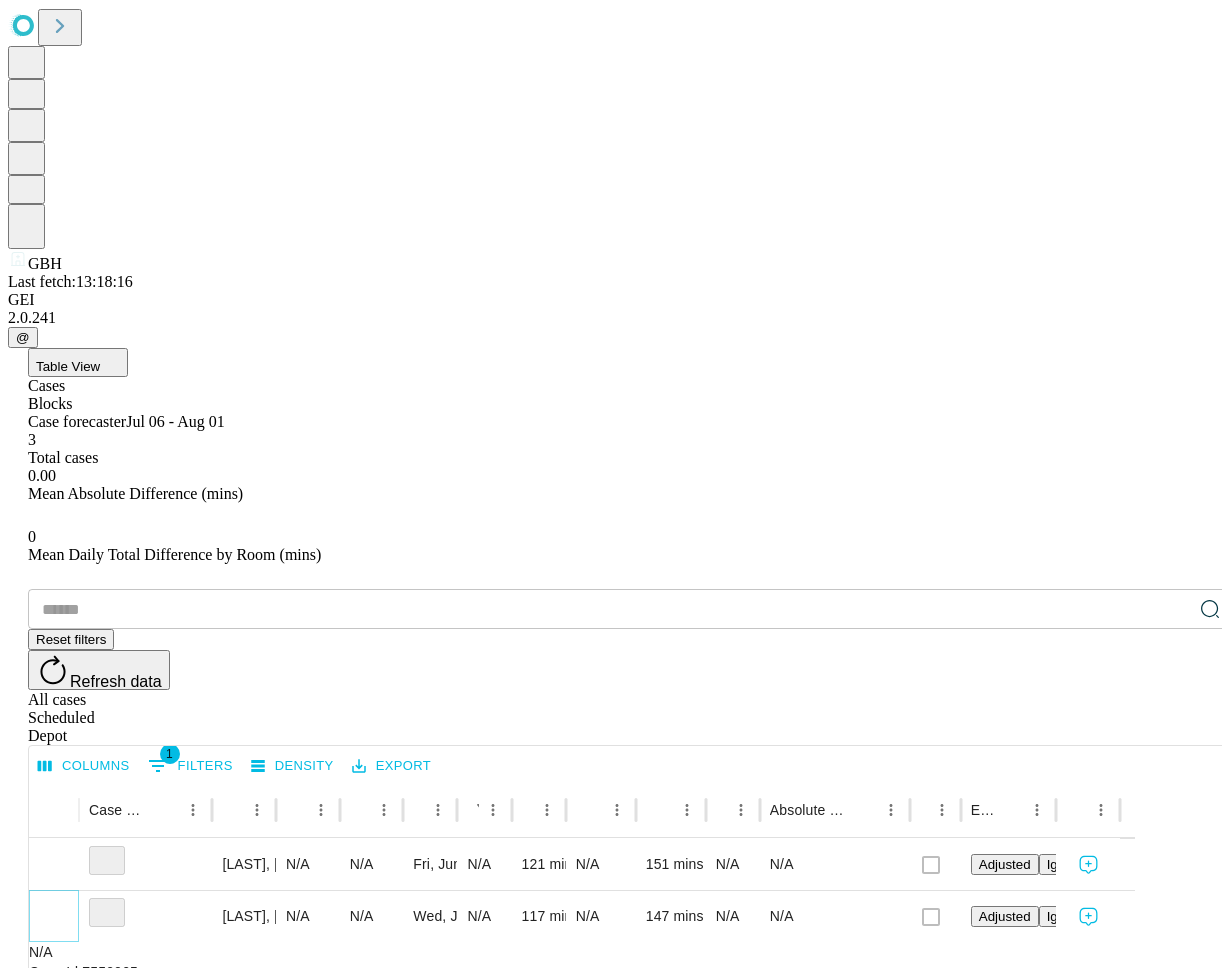 type 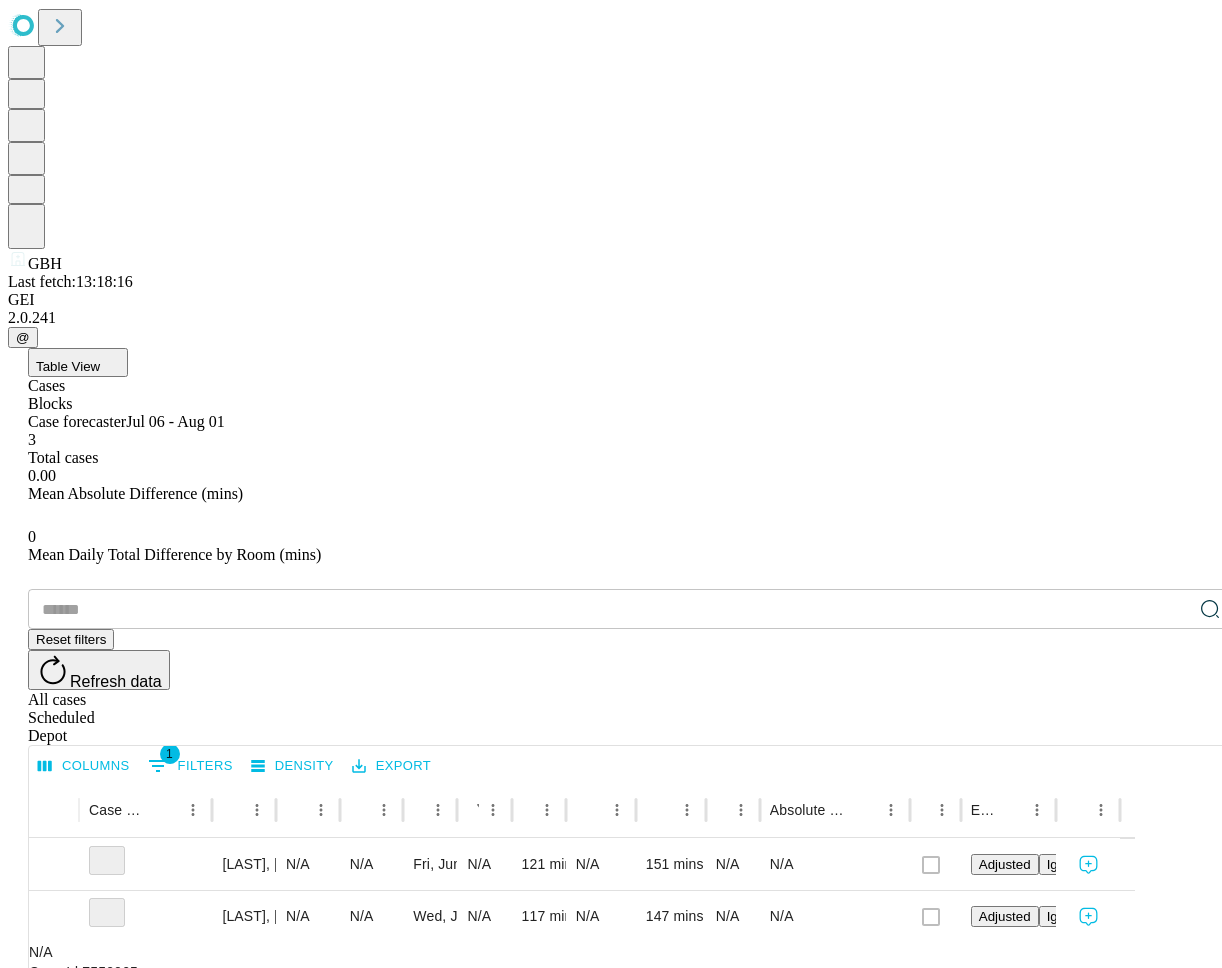 click on "Table View Cases Blocks Case forecaster Jul 06 - Aug 01 3 Total cases 0.00 Mean Absolute Difference (mins) 0 Mean Daily Total Difference by Room (mins) ​ Reset filters Refresh data All cases Scheduled Depot Columns 1 Filters Density Export Case Epic Id Surgeon Name Primary Service Surgery Name Creation time Scheduled In Room Duration Predicted In Room Duration Total Scheduled Duration Total Predicted Duration Difference Absolute Difference Resolved in EHR EHR Action Comments 7564259 DAUCHER, JAMES ANDREW N/A N/A Fri, Jun 06 2025, 17:00 N/A 121 mins N/A 151 mins N/A N/A Adjusted Ignored 7550065 DAUCHER, JAMES ANDREW N/A N/A Wed, Jun 04 2025, 14:18 N/A 117 mins N/A 147 mins N/A N/A Adjusted Ignored N/A Case Id : 7550065 Scheduled Set Up 15m Clean Up Predicted Set Up 19m Patient Prep 92m Cut to Close 6m Wrap Up 15m Clean Up 7550094 DAUCHER, JAMES ANDREW N/A N/A Wed, Jun 04 2025, 14:19 N/A 117 mins N/A 147 mins N/A N/A Adjusted Ignored Rows per page: 50 ** 1–3 of 3" at bounding box center (631, 948) 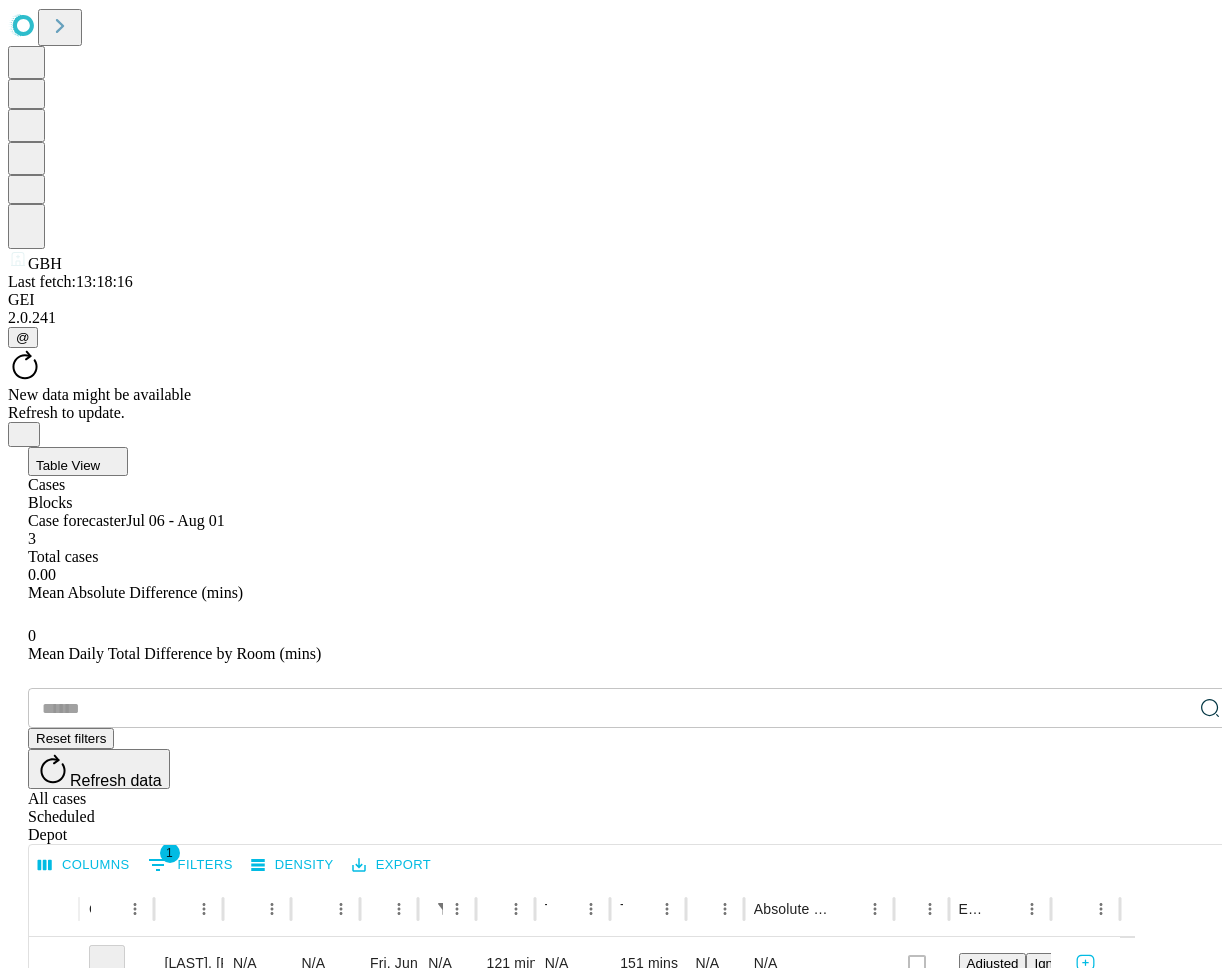 click on "@" at bounding box center (23, 337) 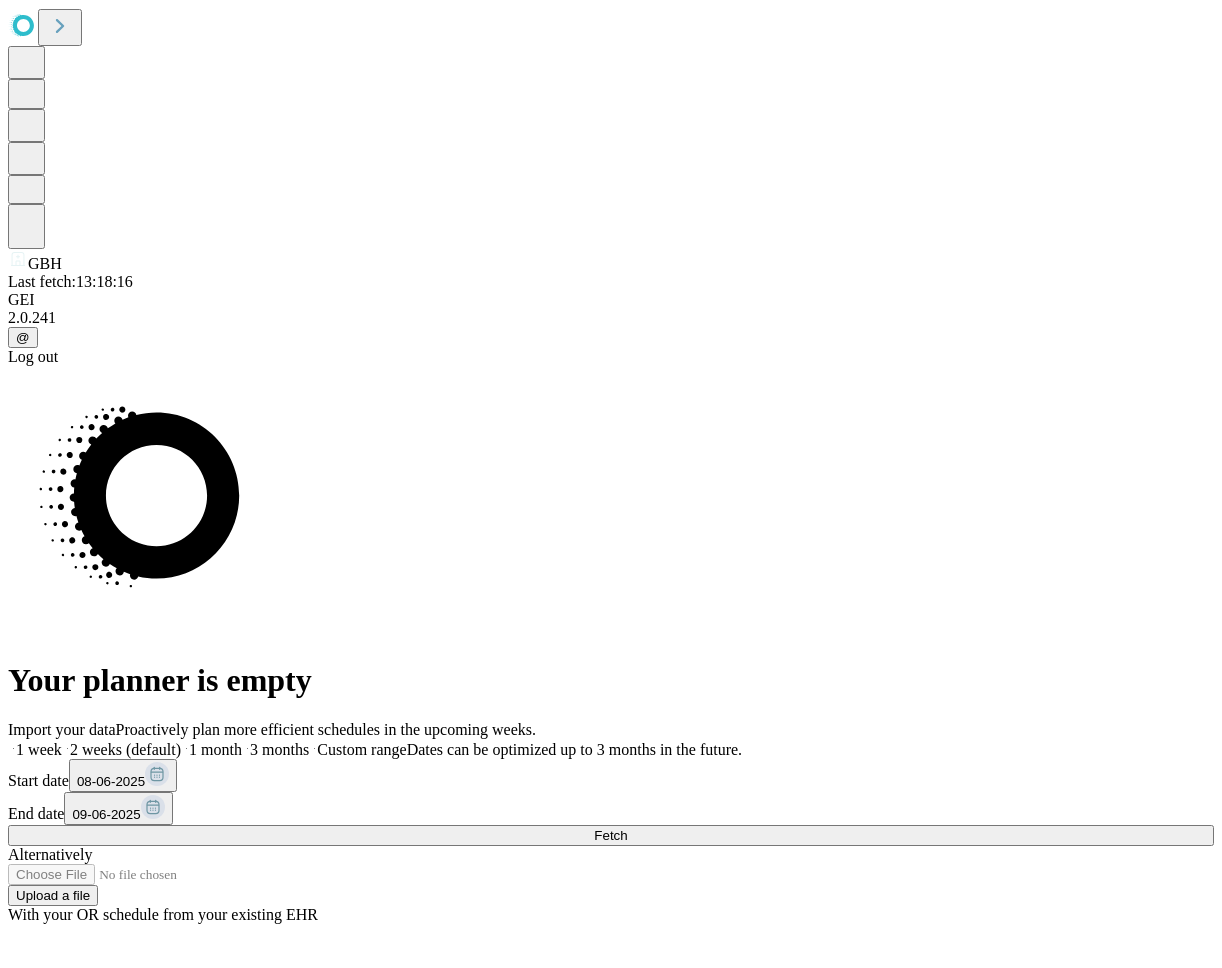 click on "1 month" at bounding box center (211, 749) 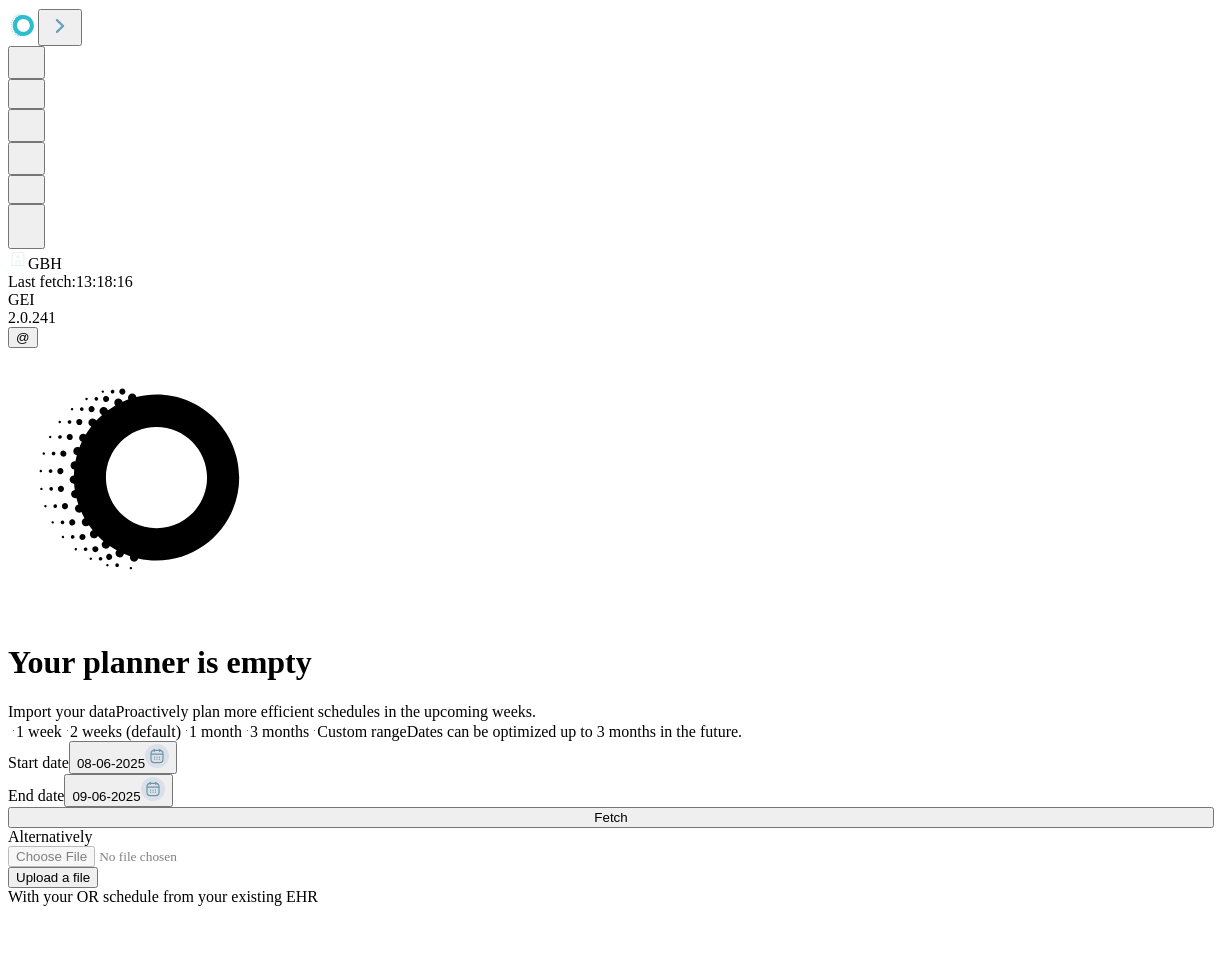 click on "1 week 2 weeks (default) 1 month 3 months Custom range Dates can be optimized up to 3 months in the future. Start date 08-06-2025 End date 09-06-2025" at bounding box center (611, 764) 